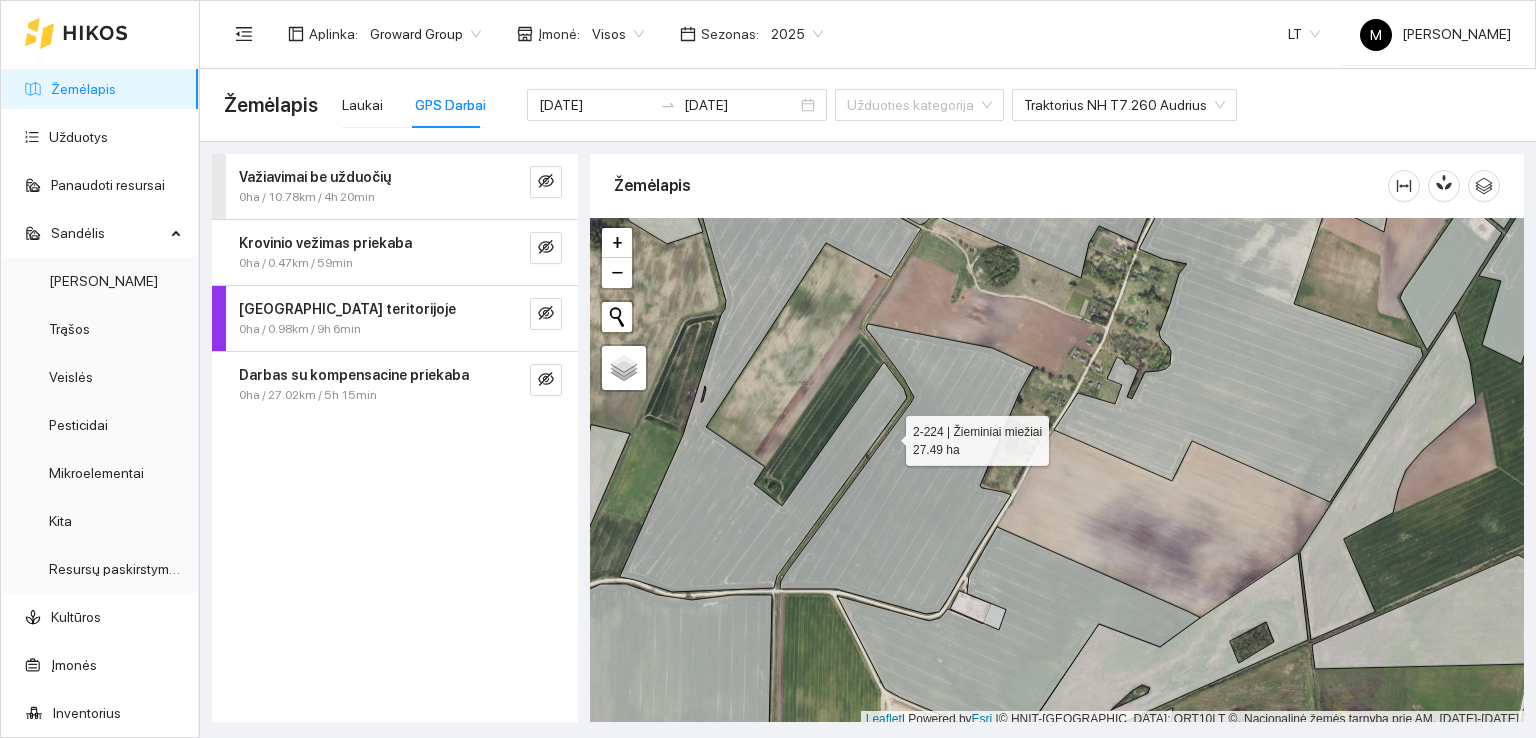 scroll, scrollTop: 0, scrollLeft: 0, axis: both 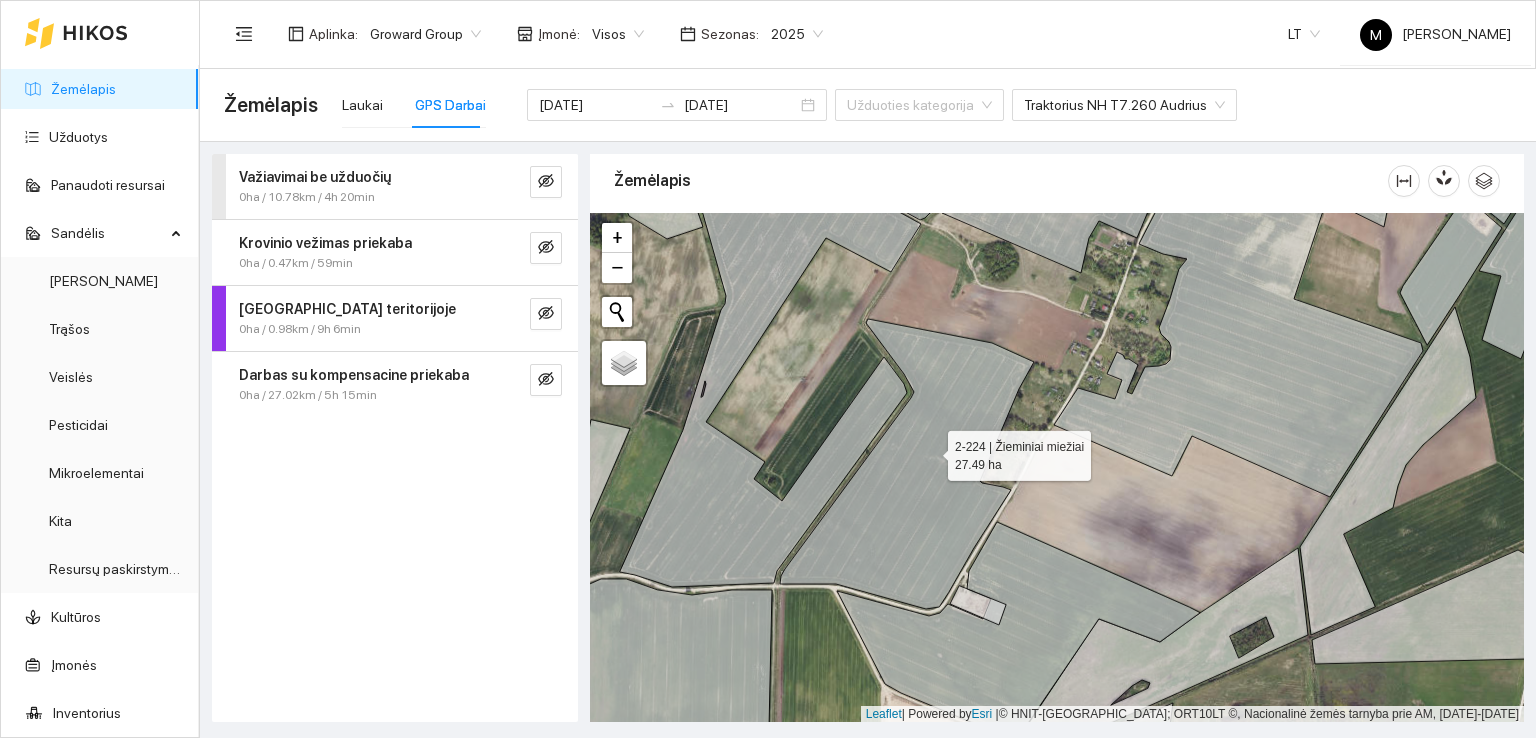 click 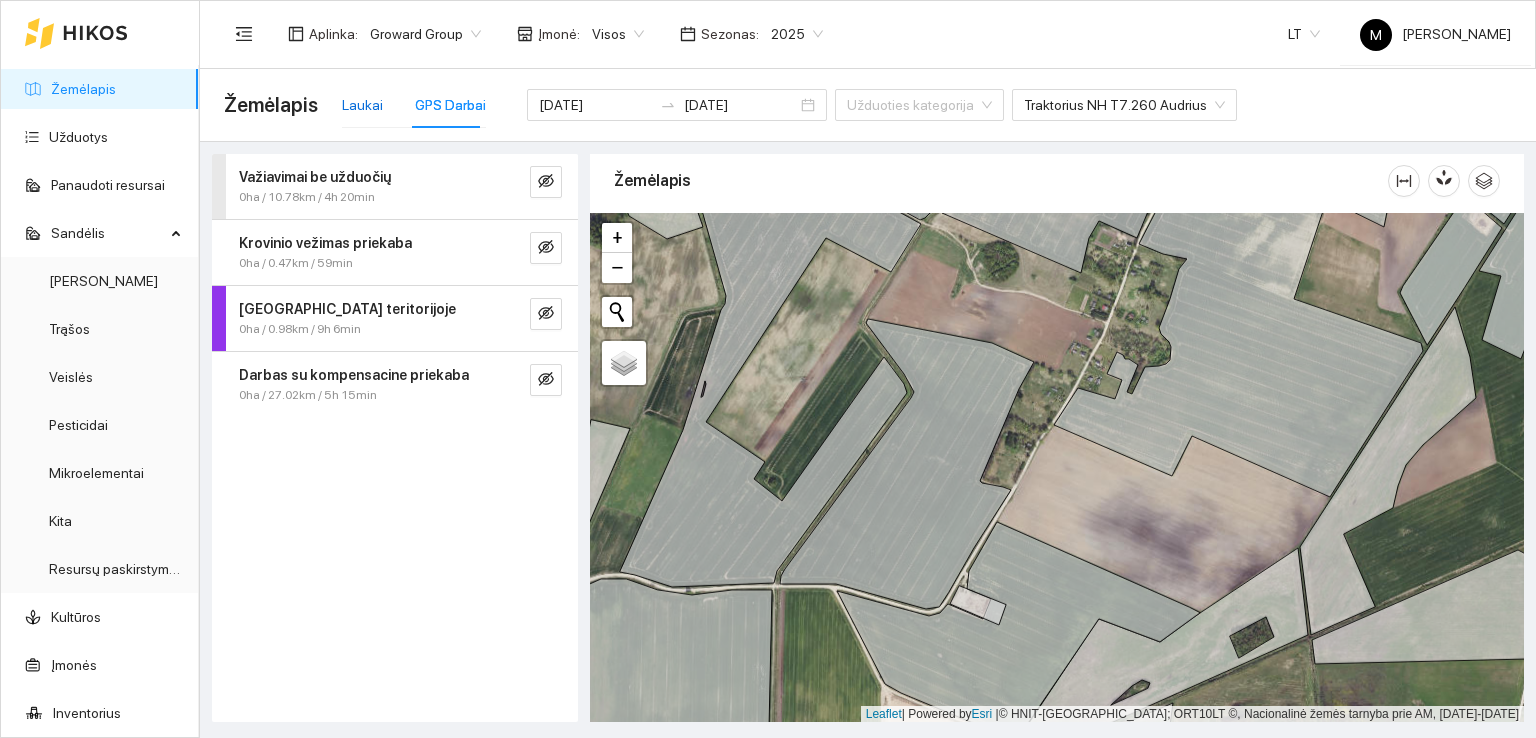 click on "Laukai" at bounding box center [362, 105] 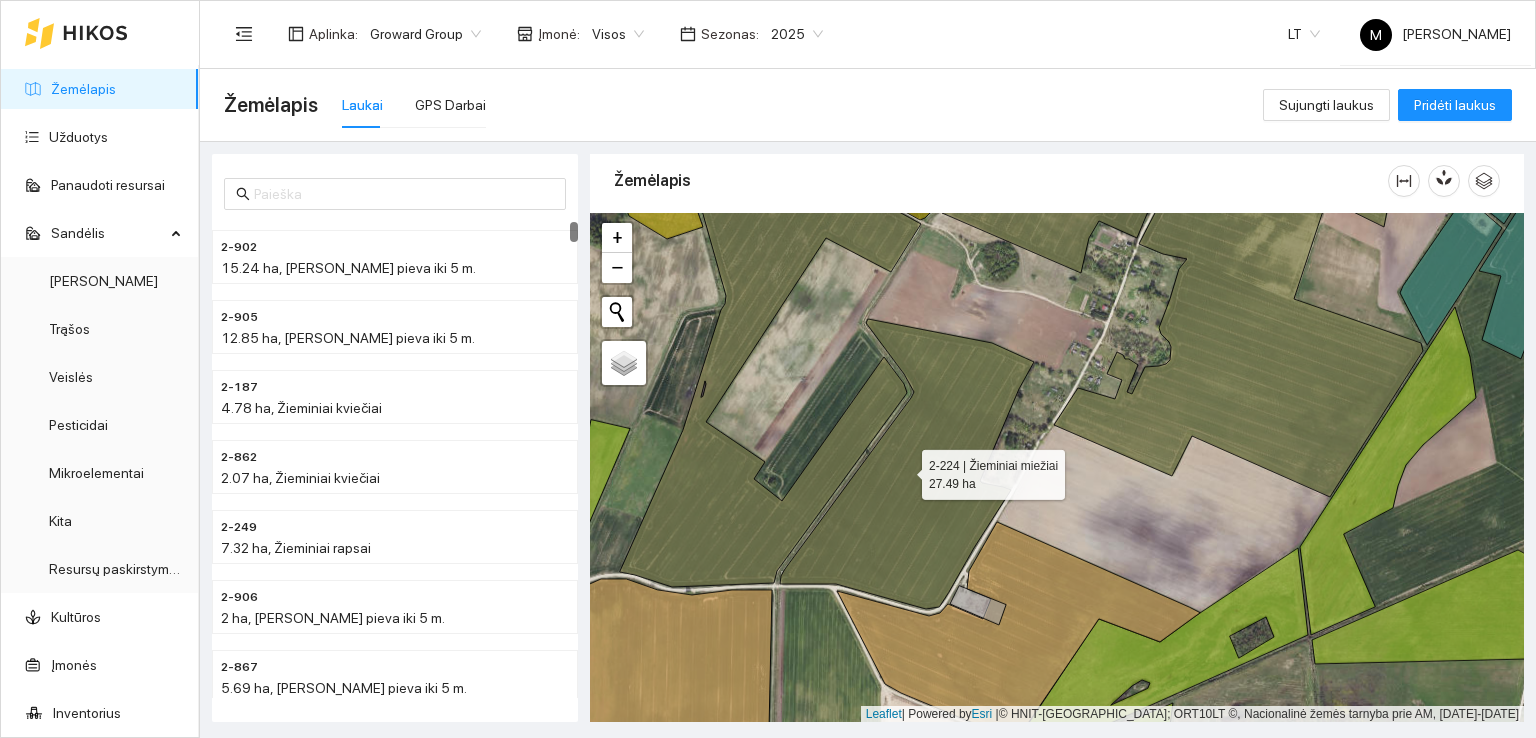 click 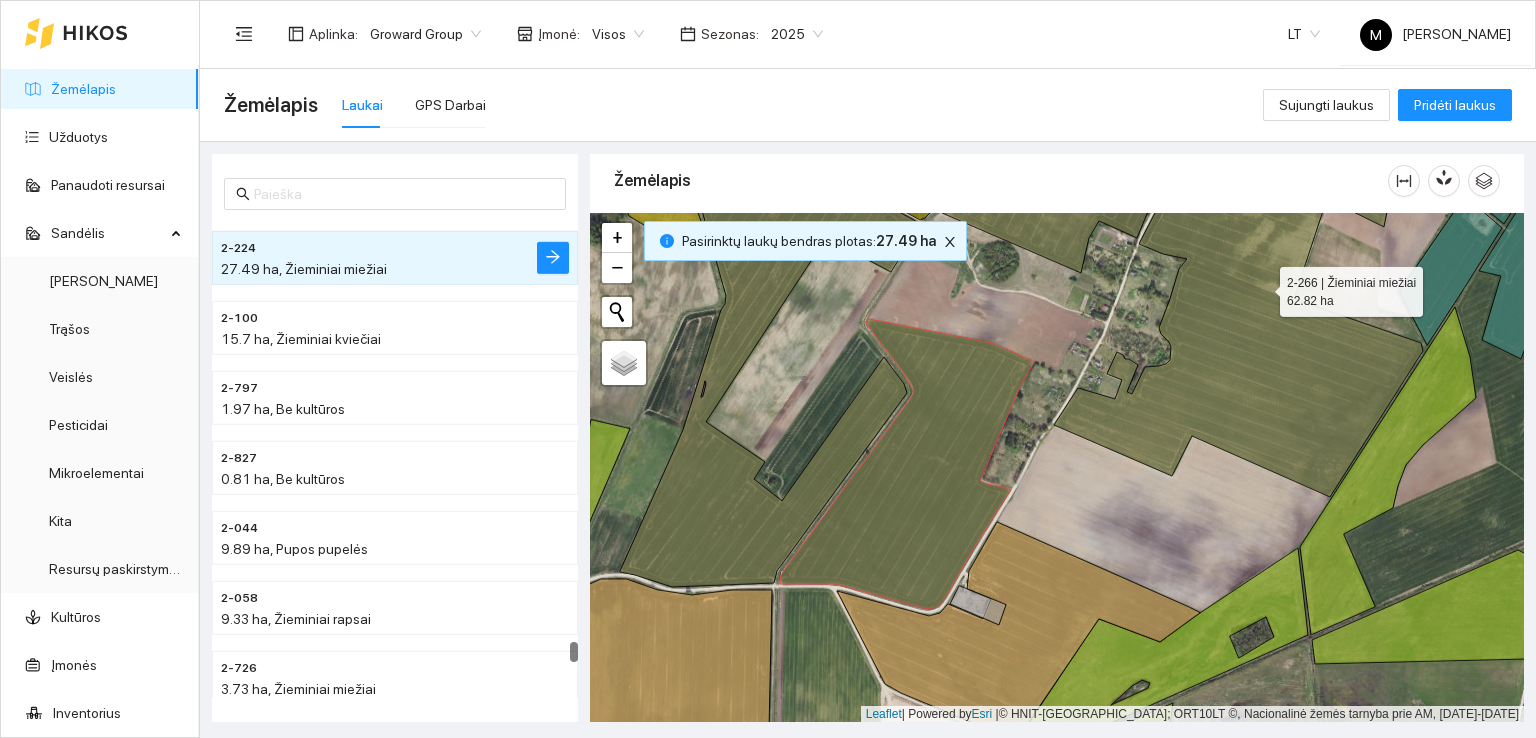click 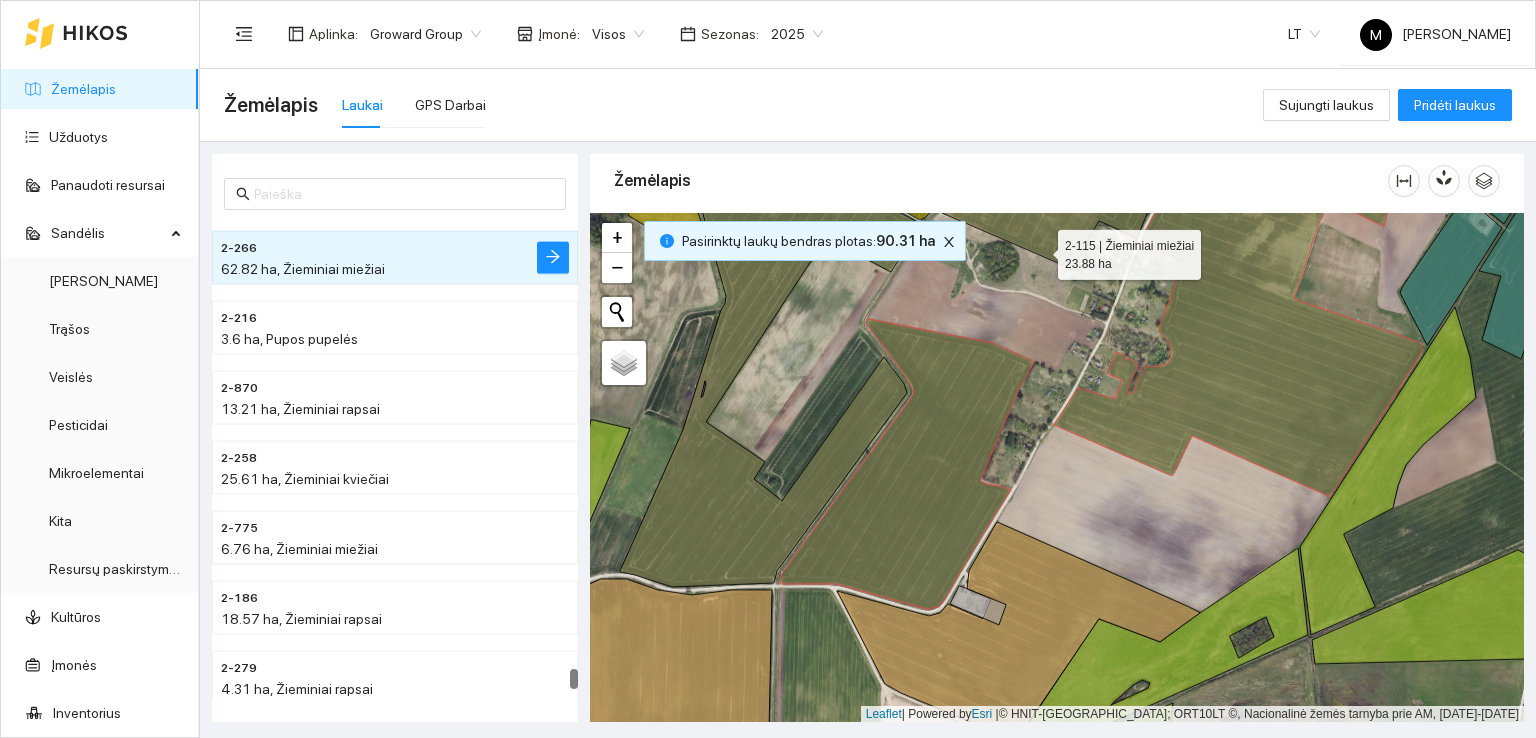 click 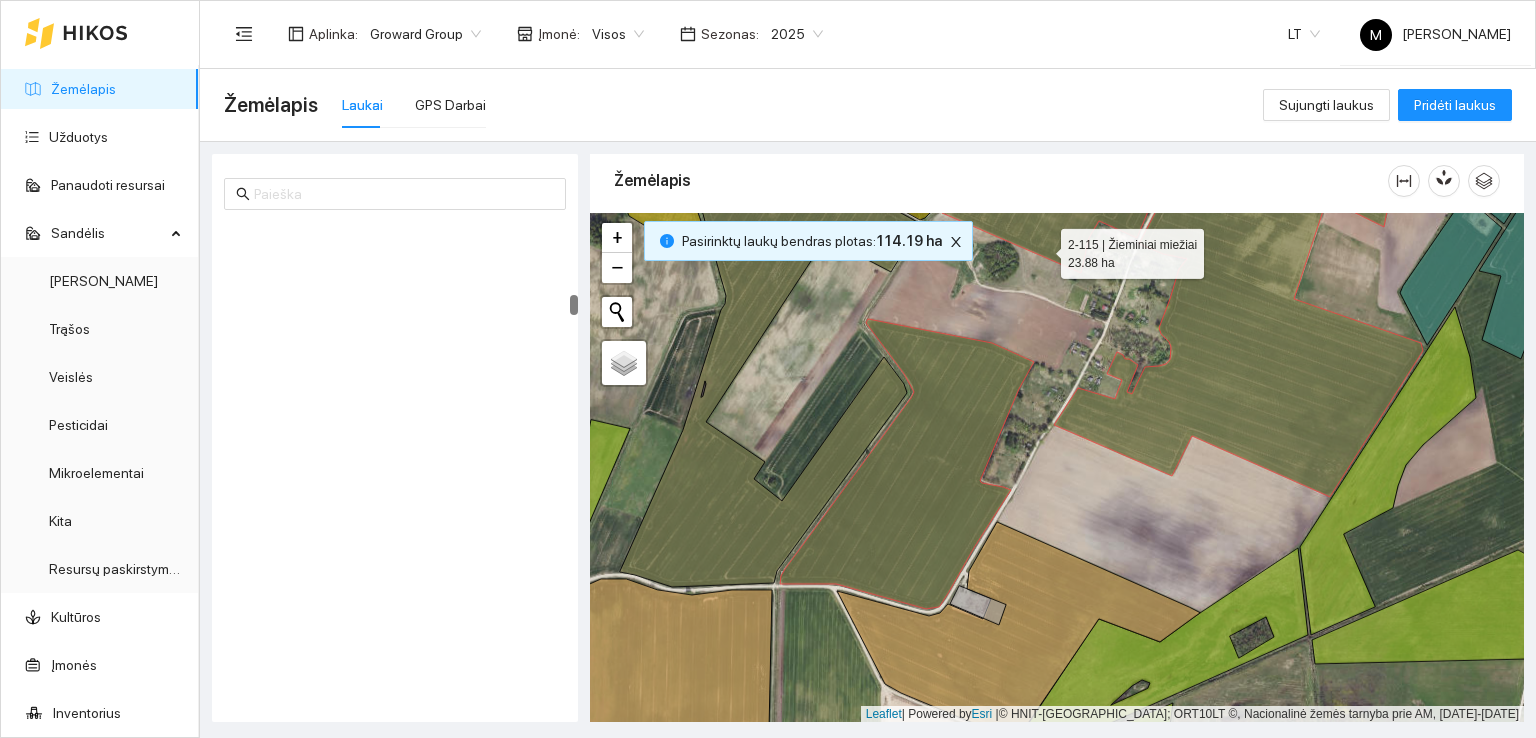 scroll, scrollTop: 1886, scrollLeft: 0, axis: vertical 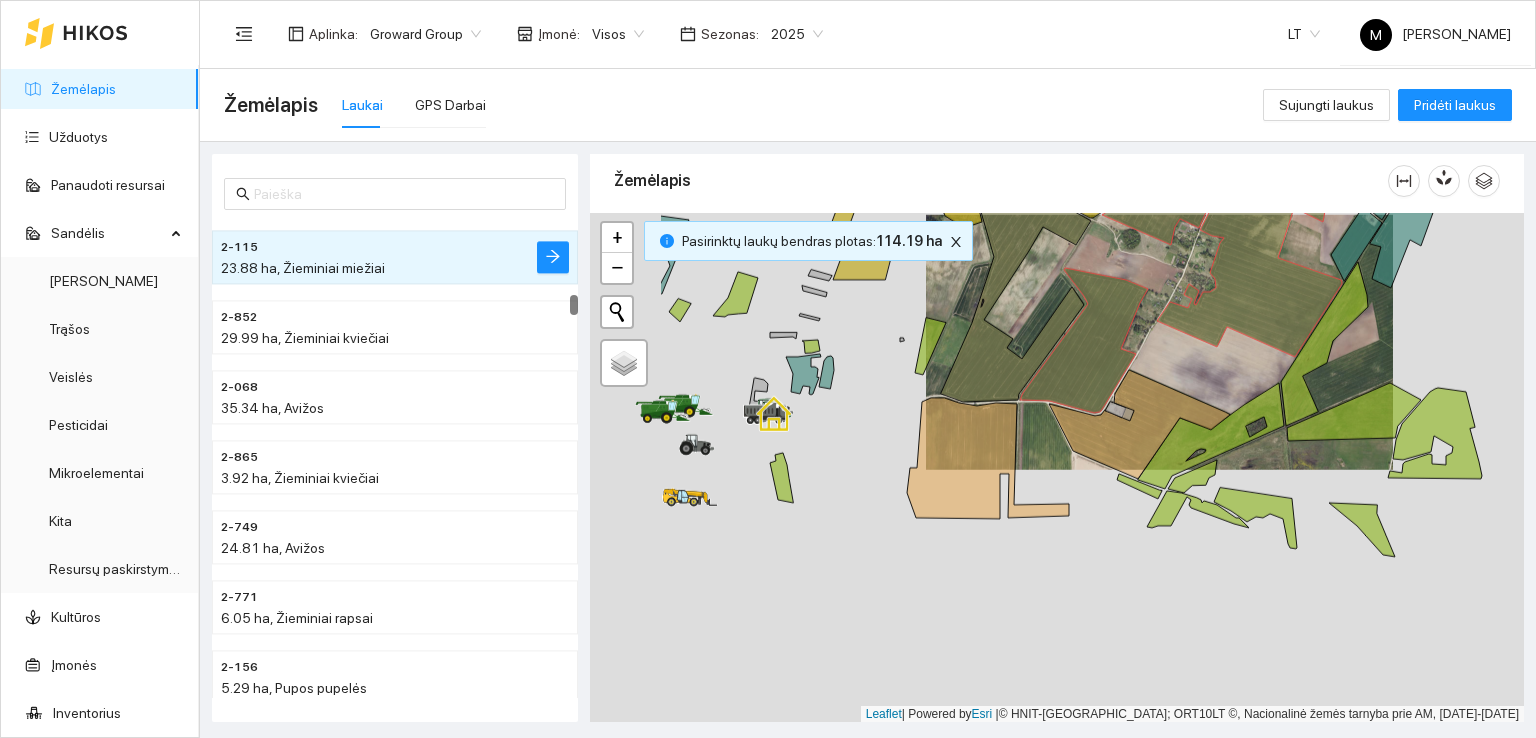 drag, startPoint x: 844, startPoint y: 552, endPoint x: 1028, endPoint y: 403, distance: 236.7636 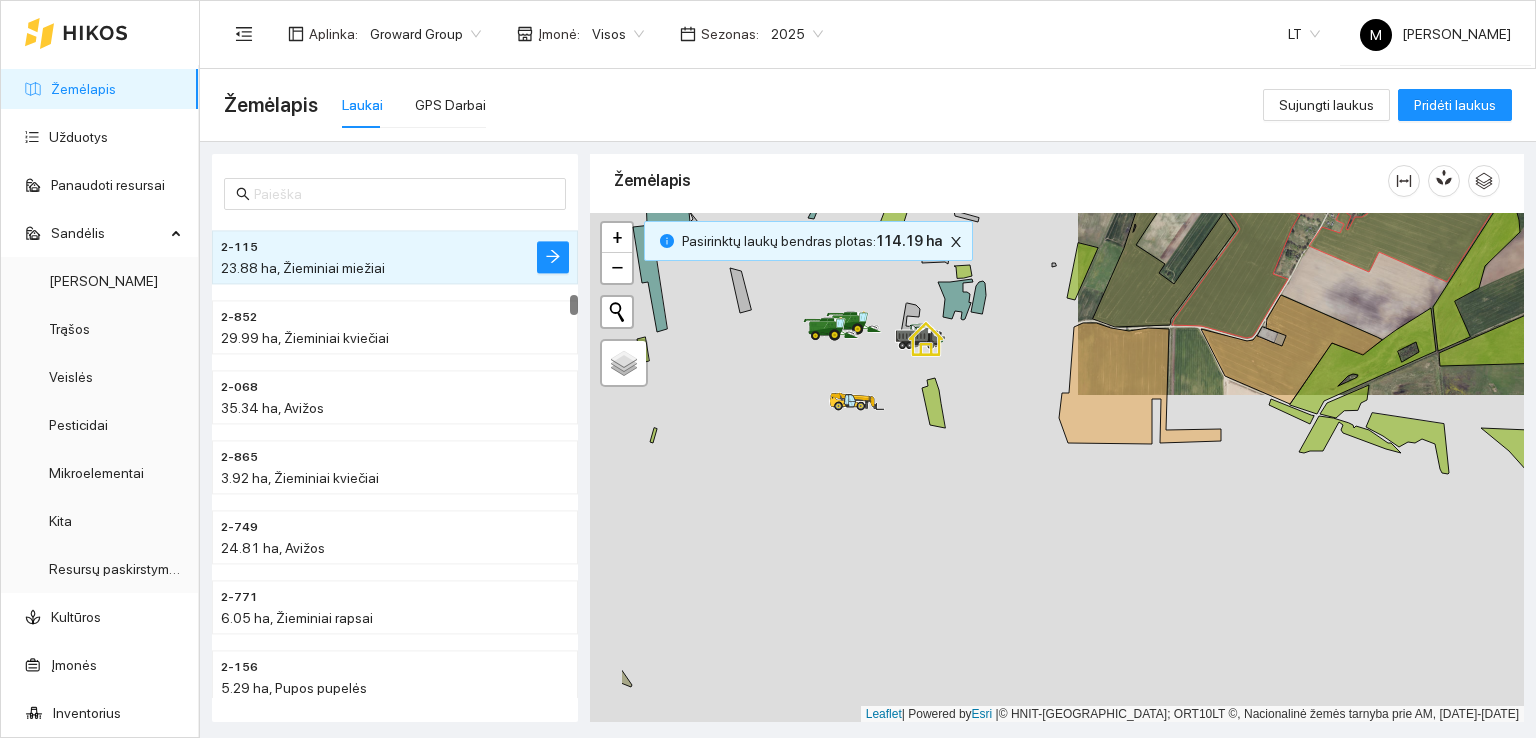 drag, startPoint x: 952, startPoint y: 467, endPoint x: 1031, endPoint y: 413, distance: 95.692215 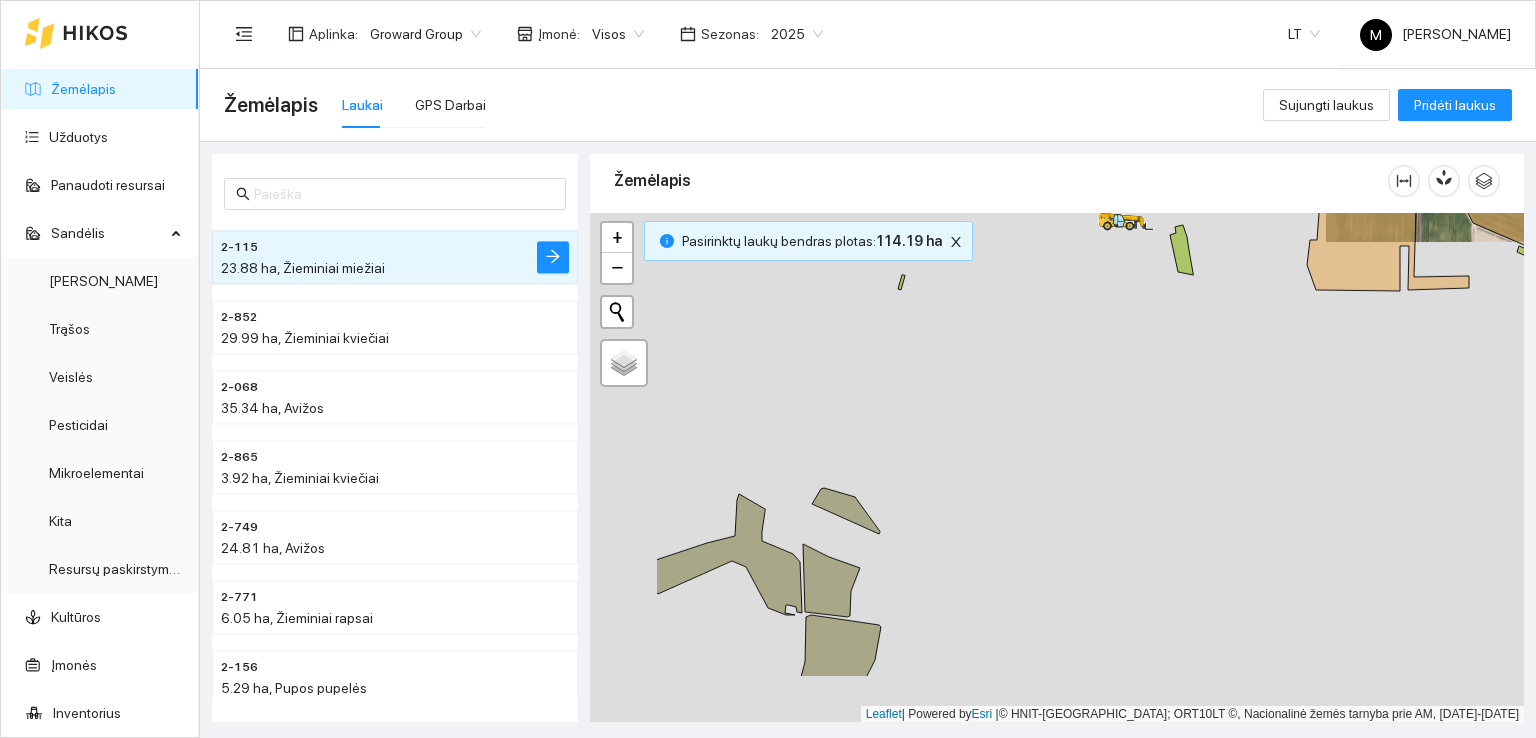 drag, startPoint x: 784, startPoint y: 512, endPoint x: 951, endPoint y: 413, distance: 194.13913 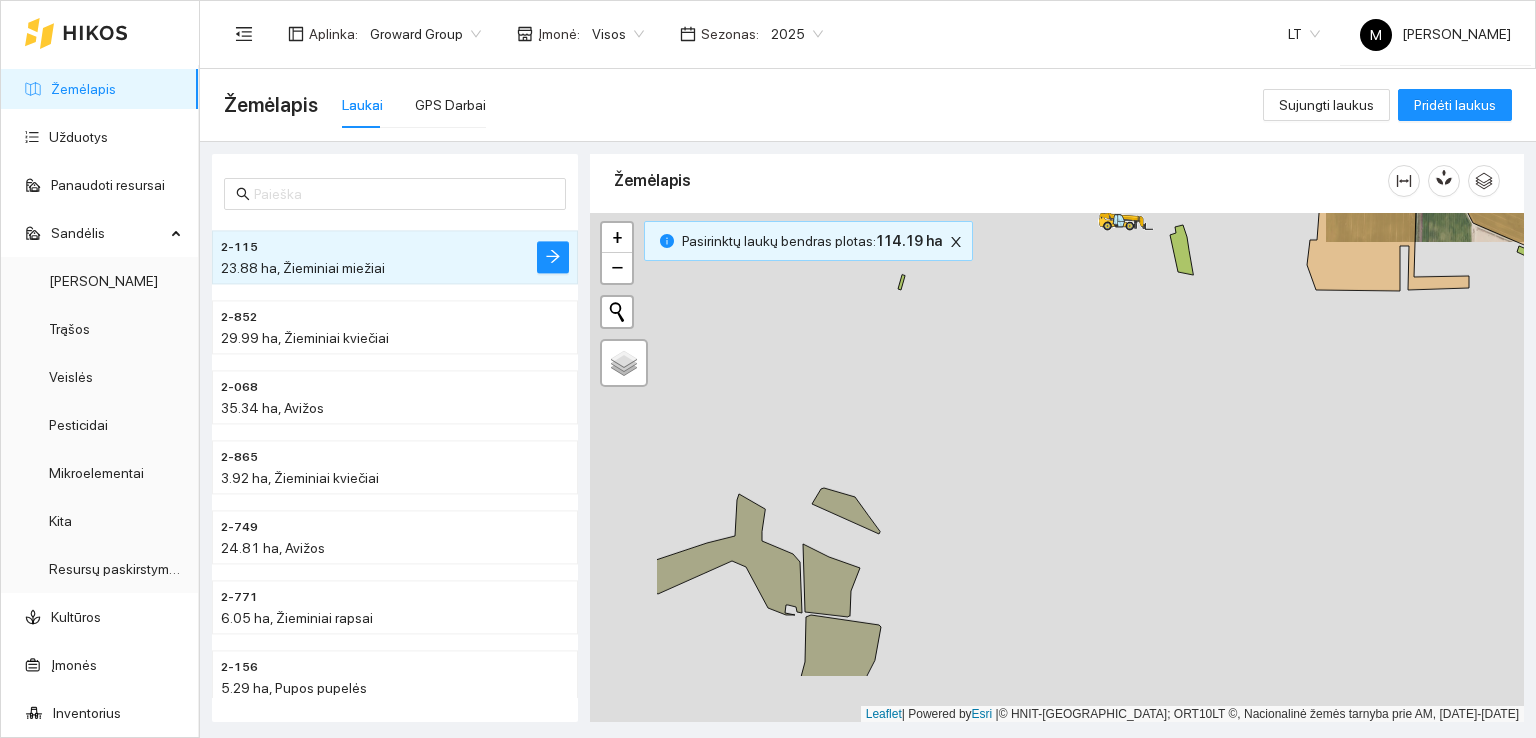 click at bounding box center (1057, 468) 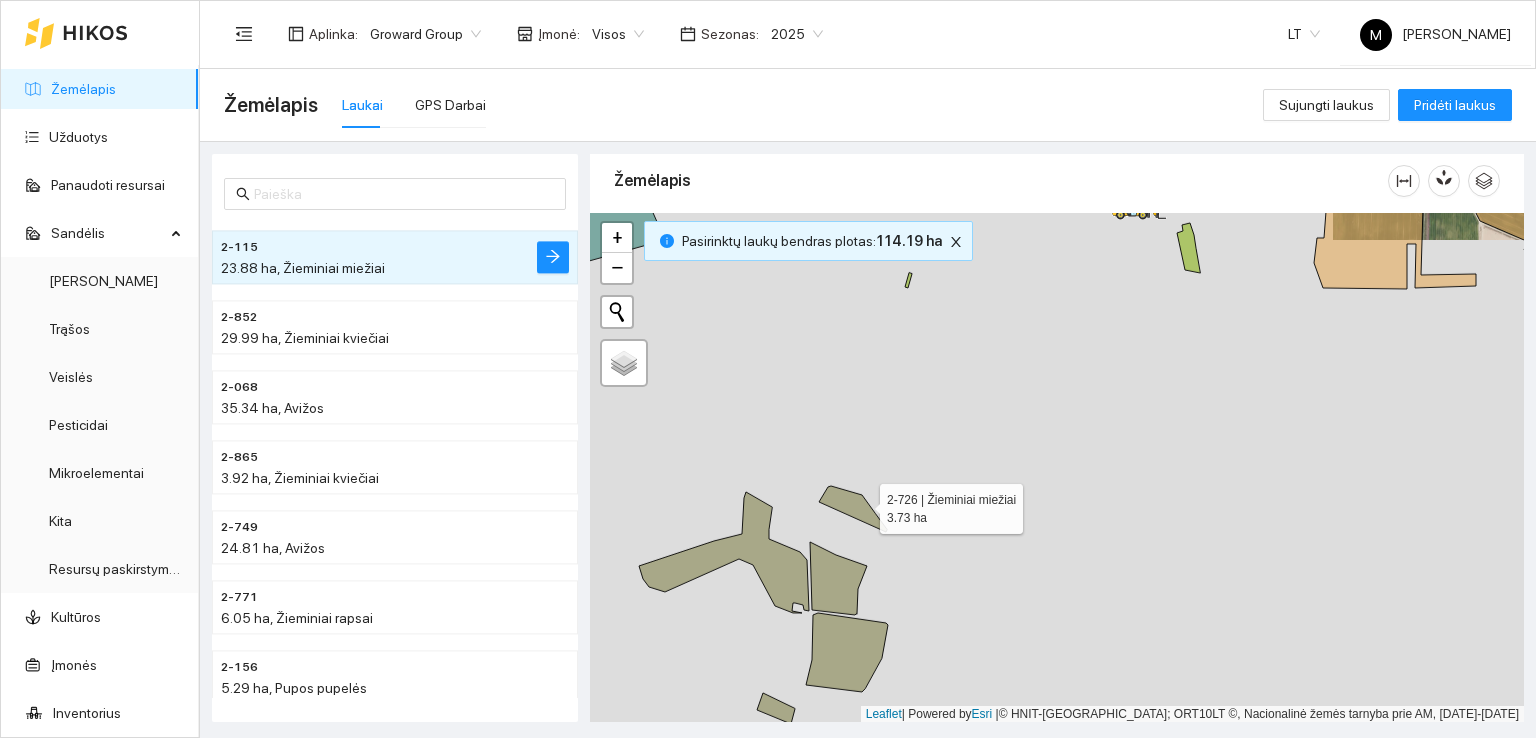 click 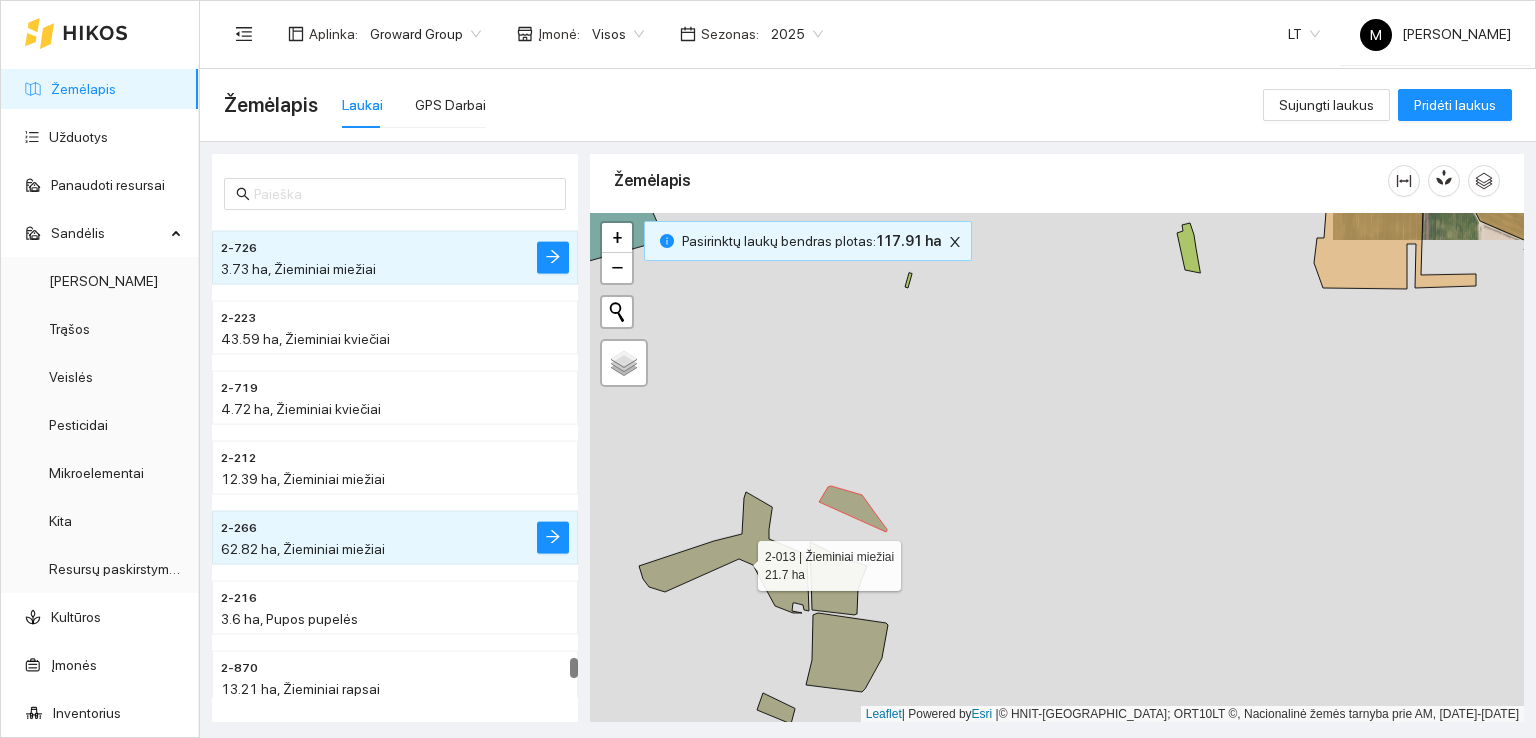 click 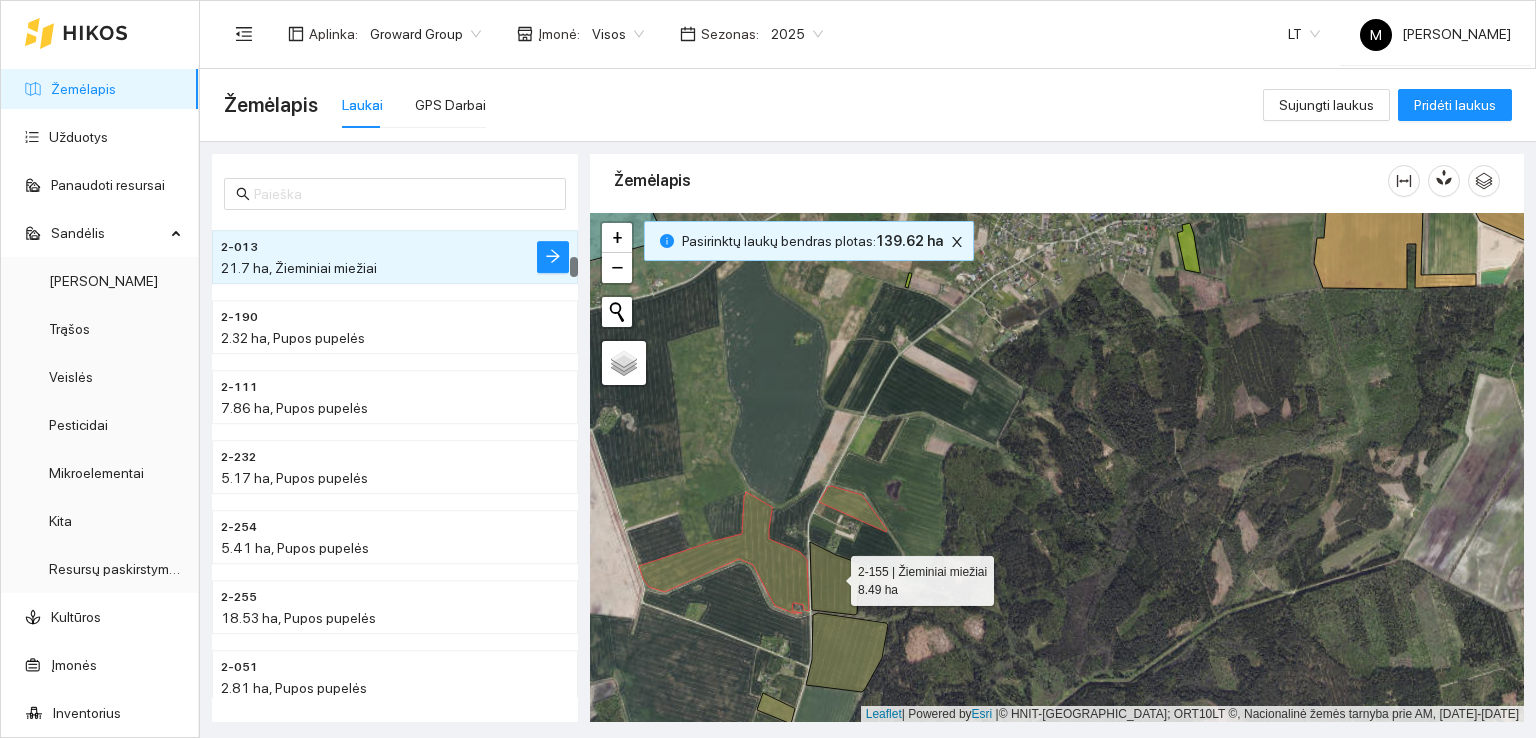 click 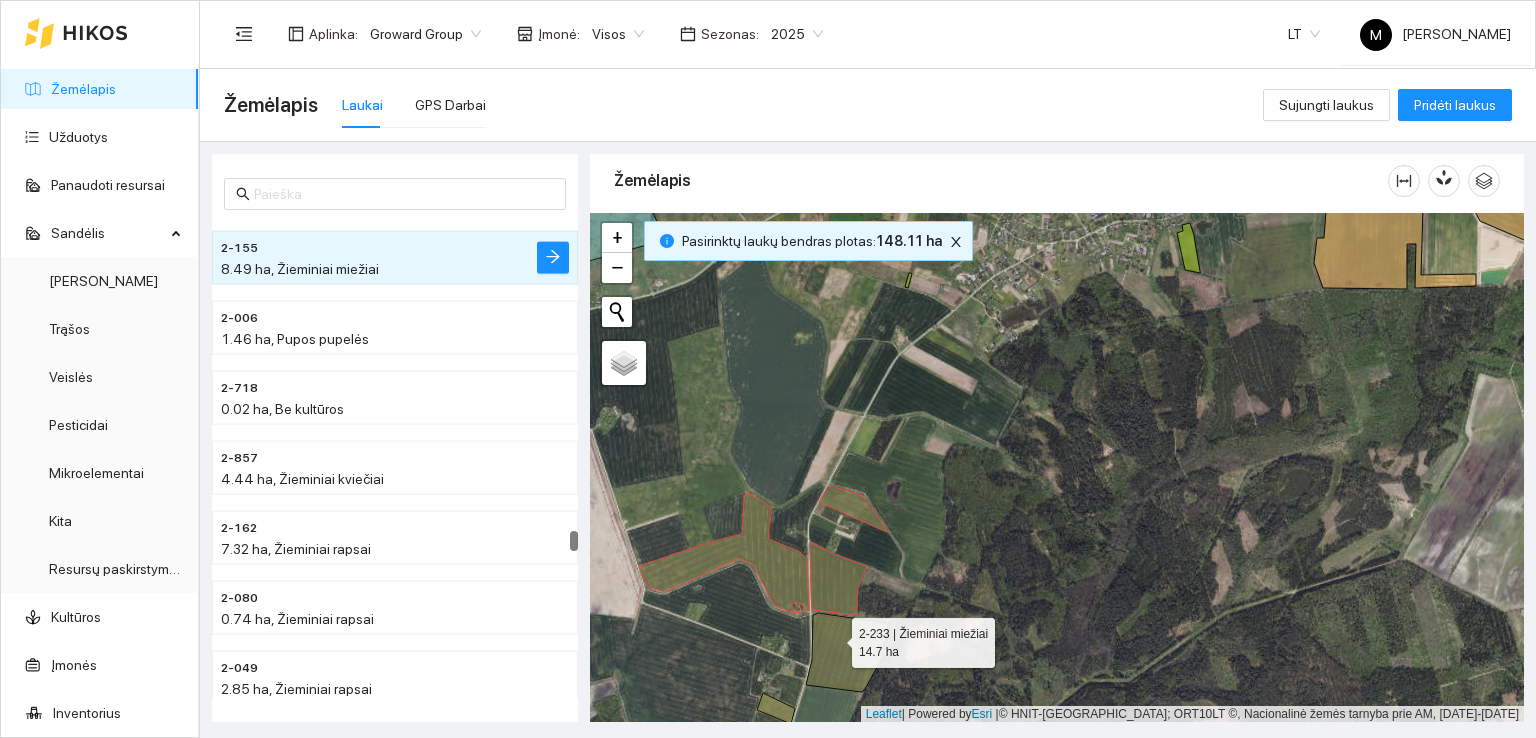 click 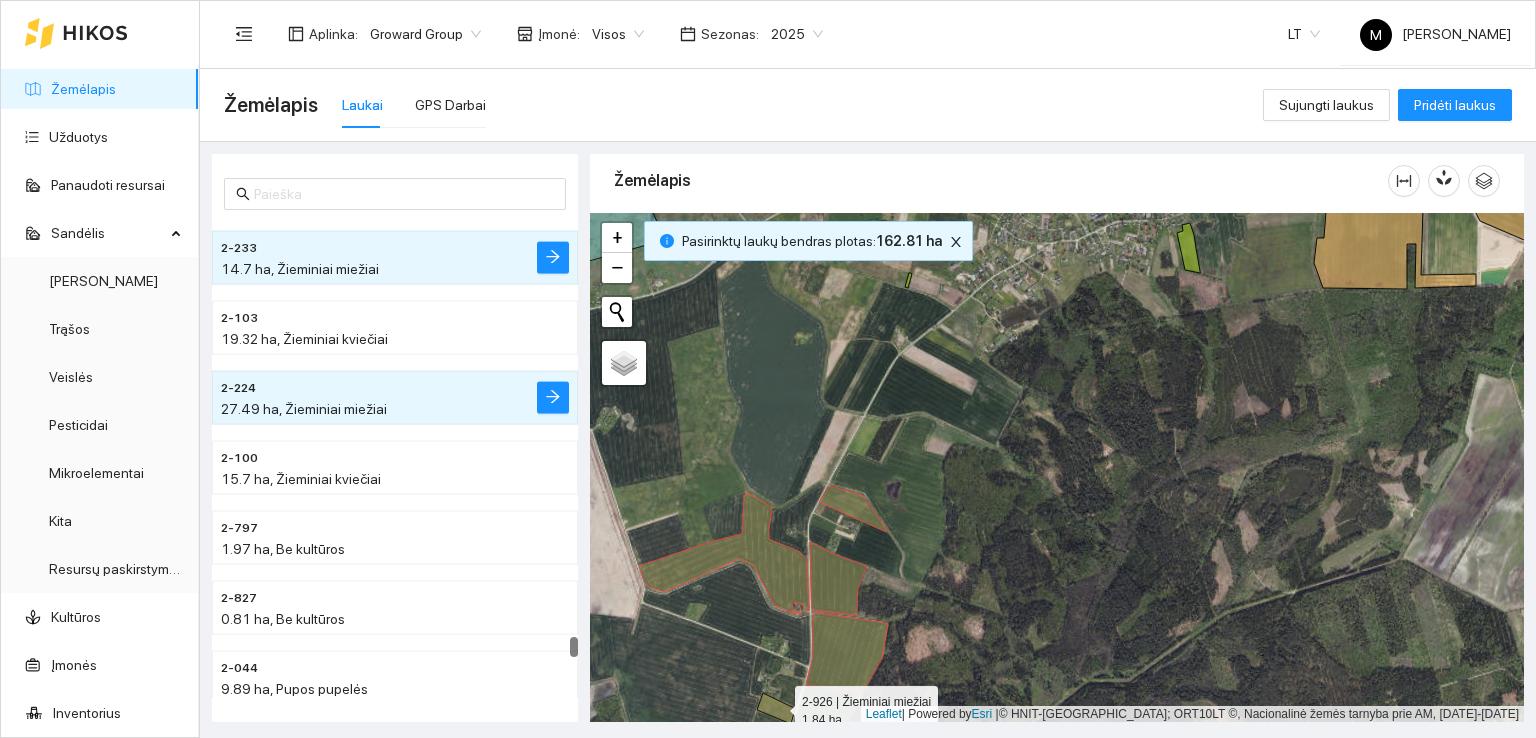 click 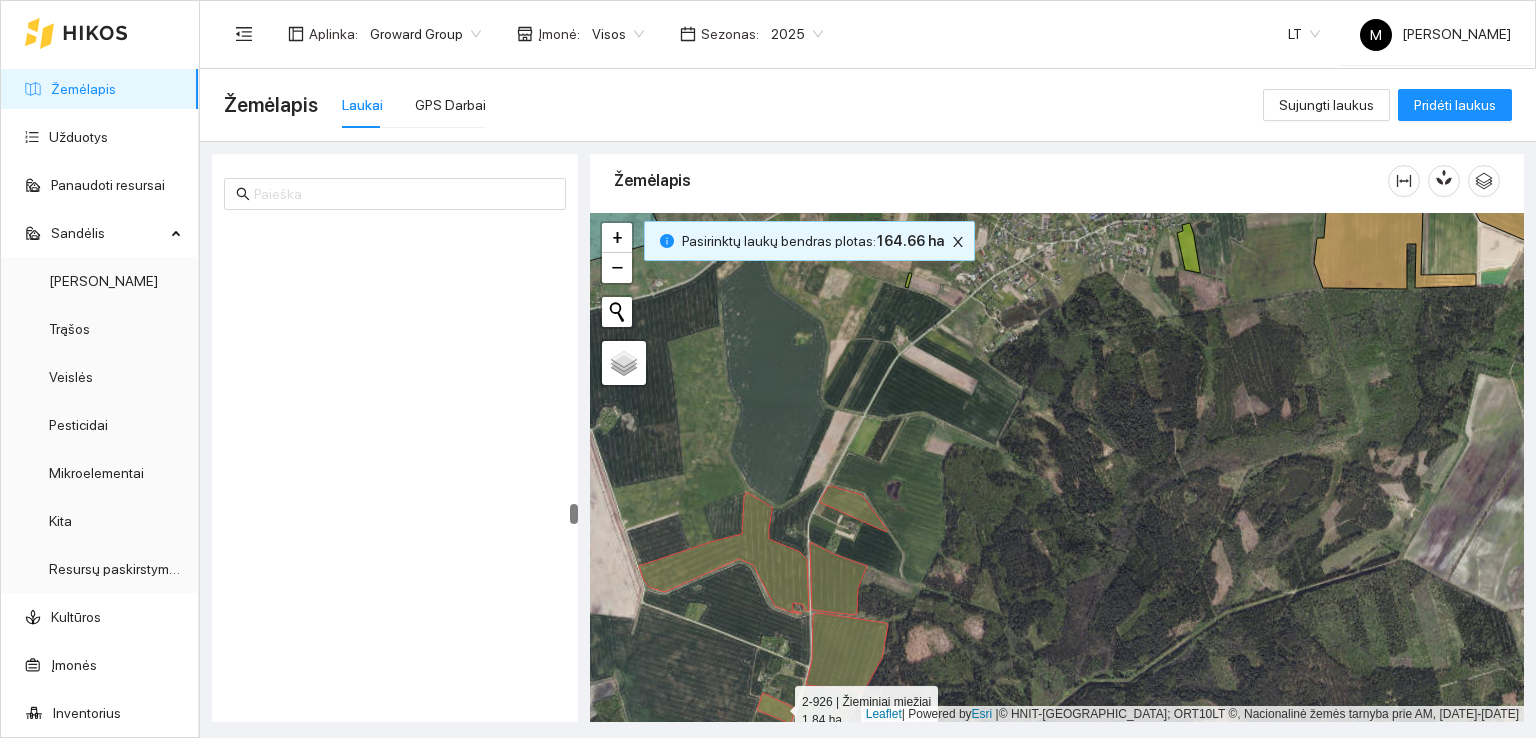 scroll, scrollTop: 7264, scrollLeft: 0, axis: vertical 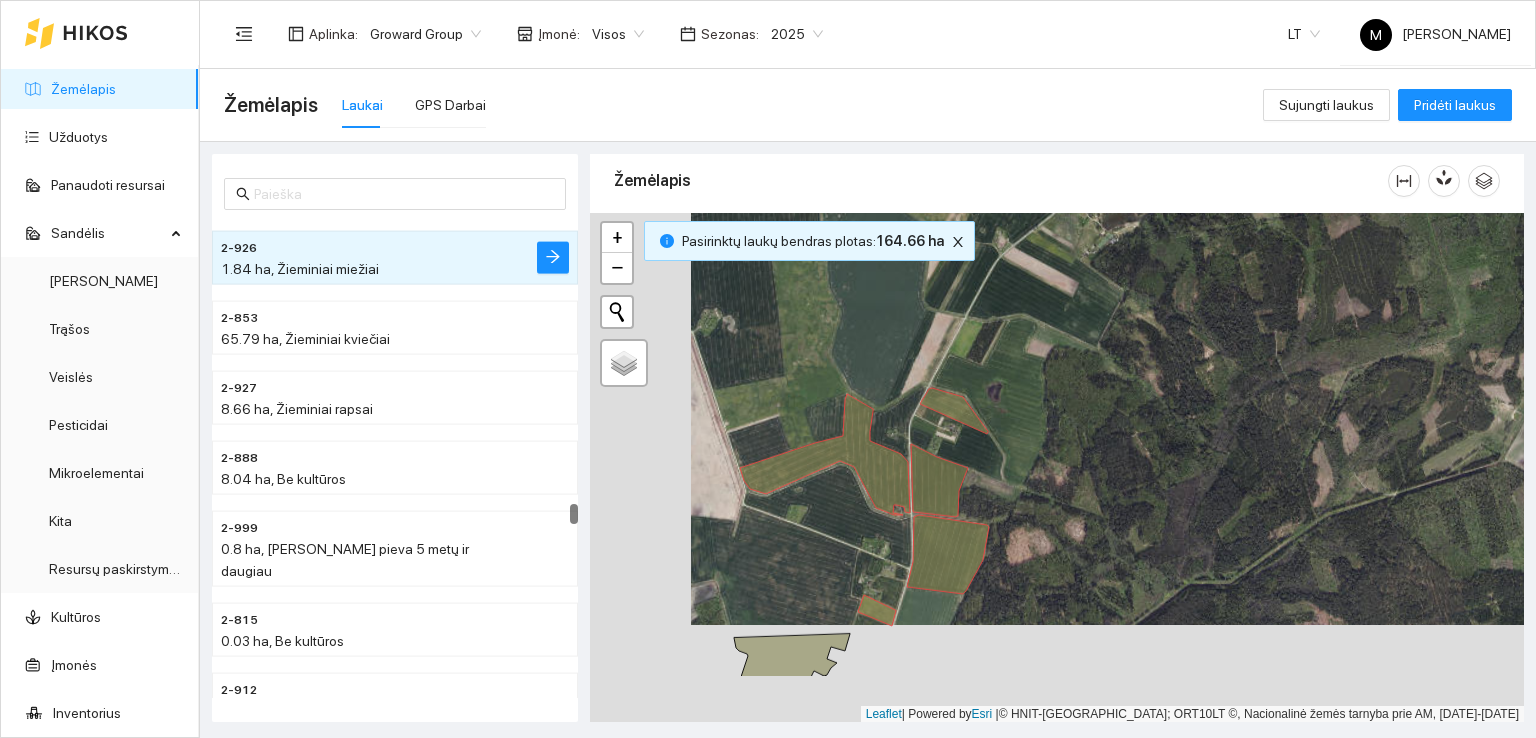 drag, startPoint x: 740, startPoint y: 634, endPoint x: 907, endPoint y: 467, distance: 236.17366 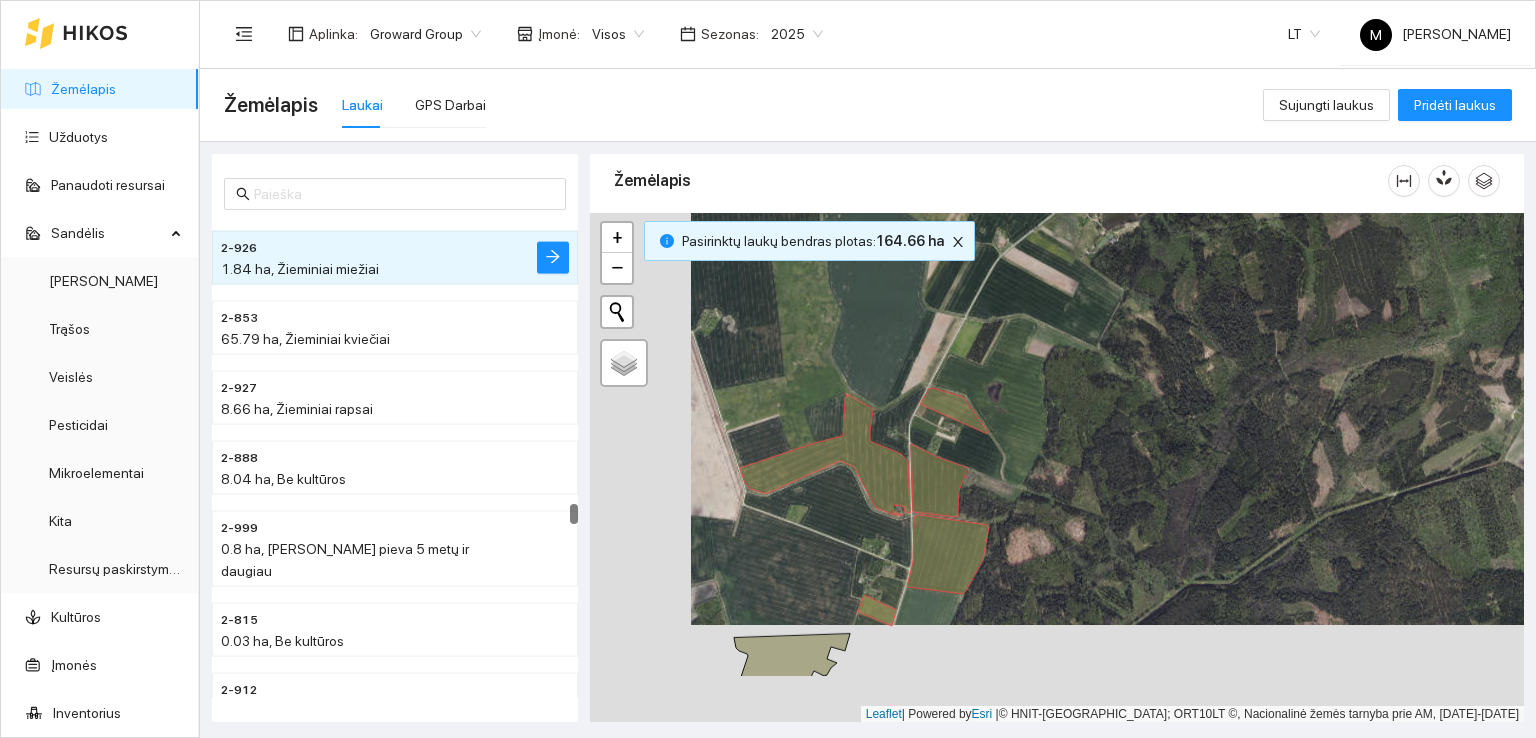 click at bounding box center (1057, 468) 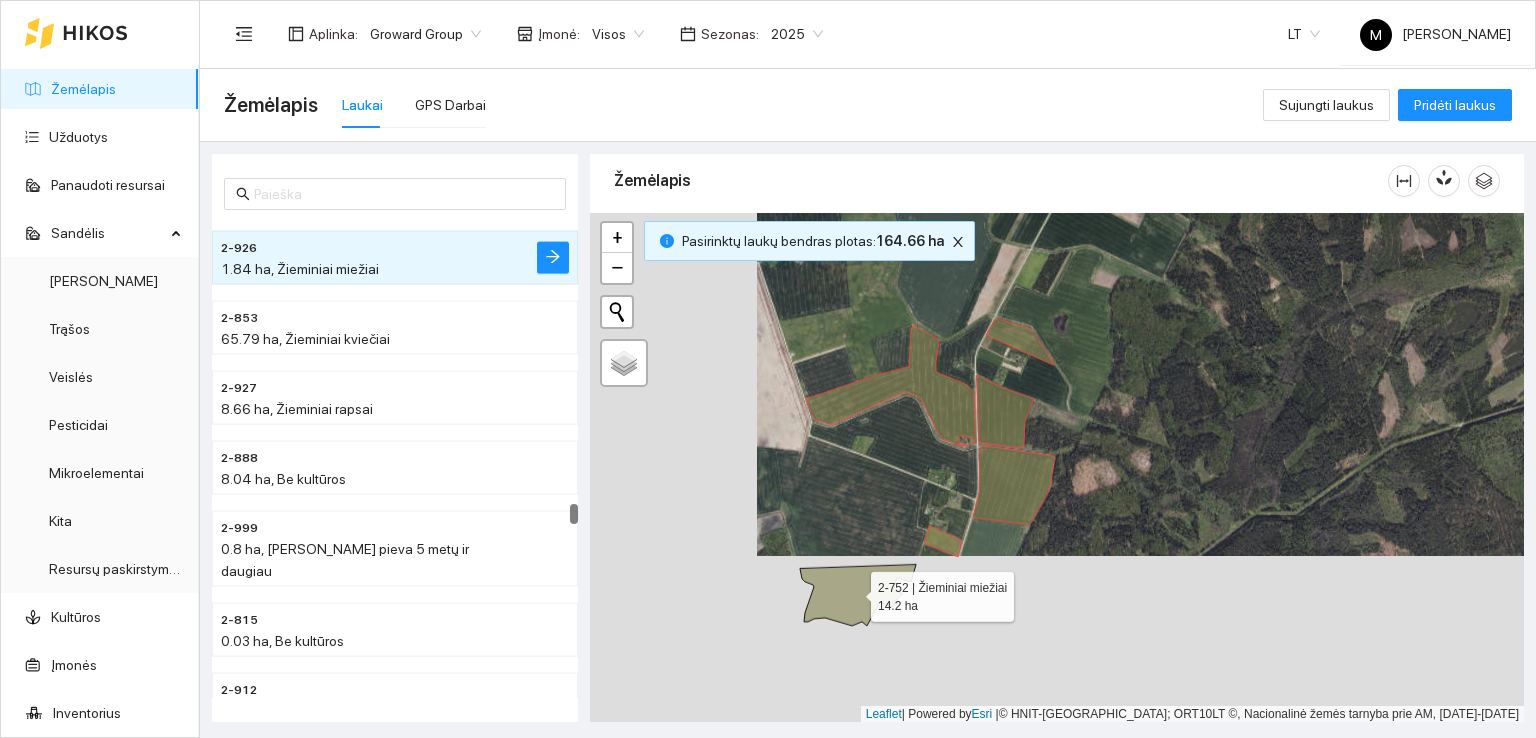 click 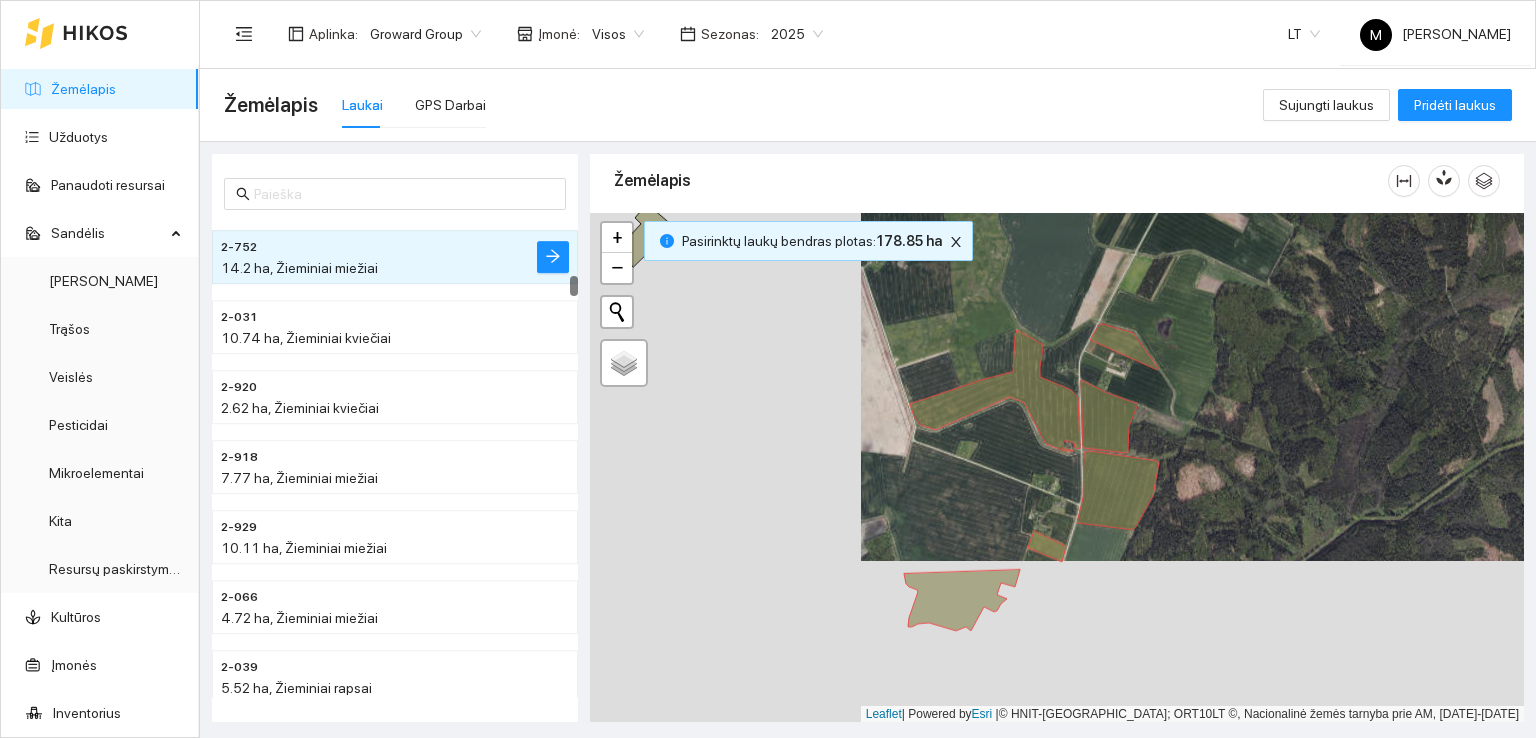 drag, startPoint x: 760, startPoint y: 469, endPoint x: 1124, endPoint y: 459, distance: 364.13733 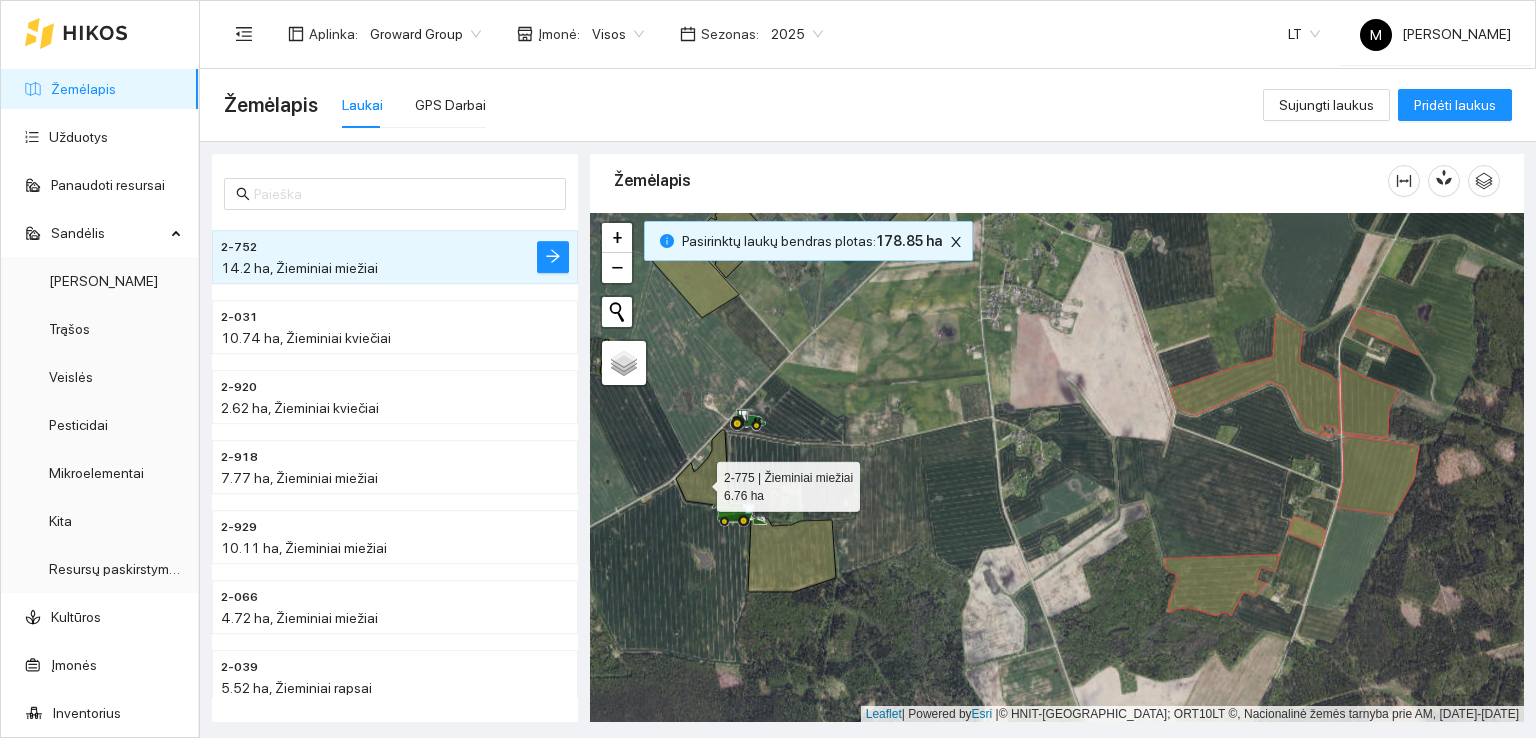 click 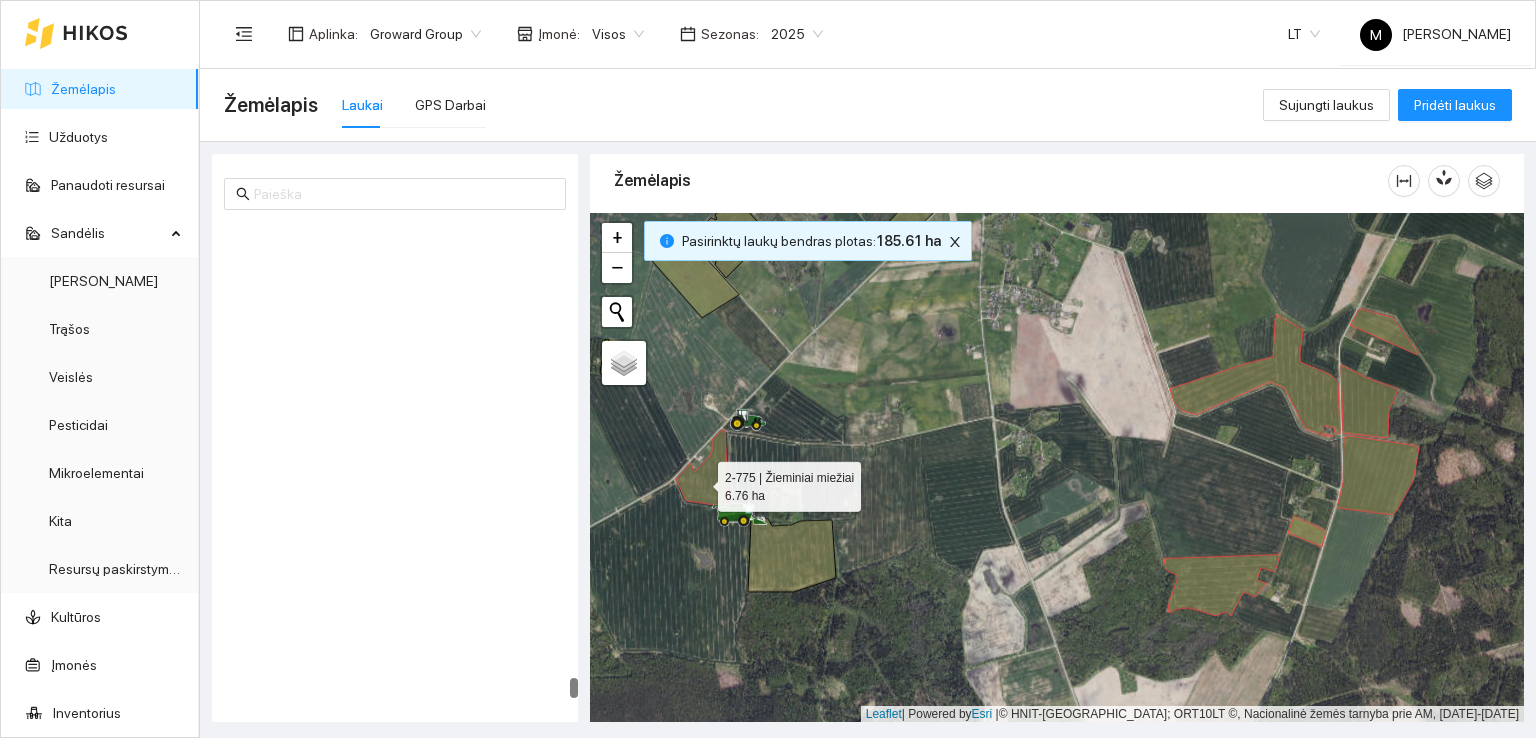 scroll, scrollTop: 11752, scrollLeft: 0, axis: vertical 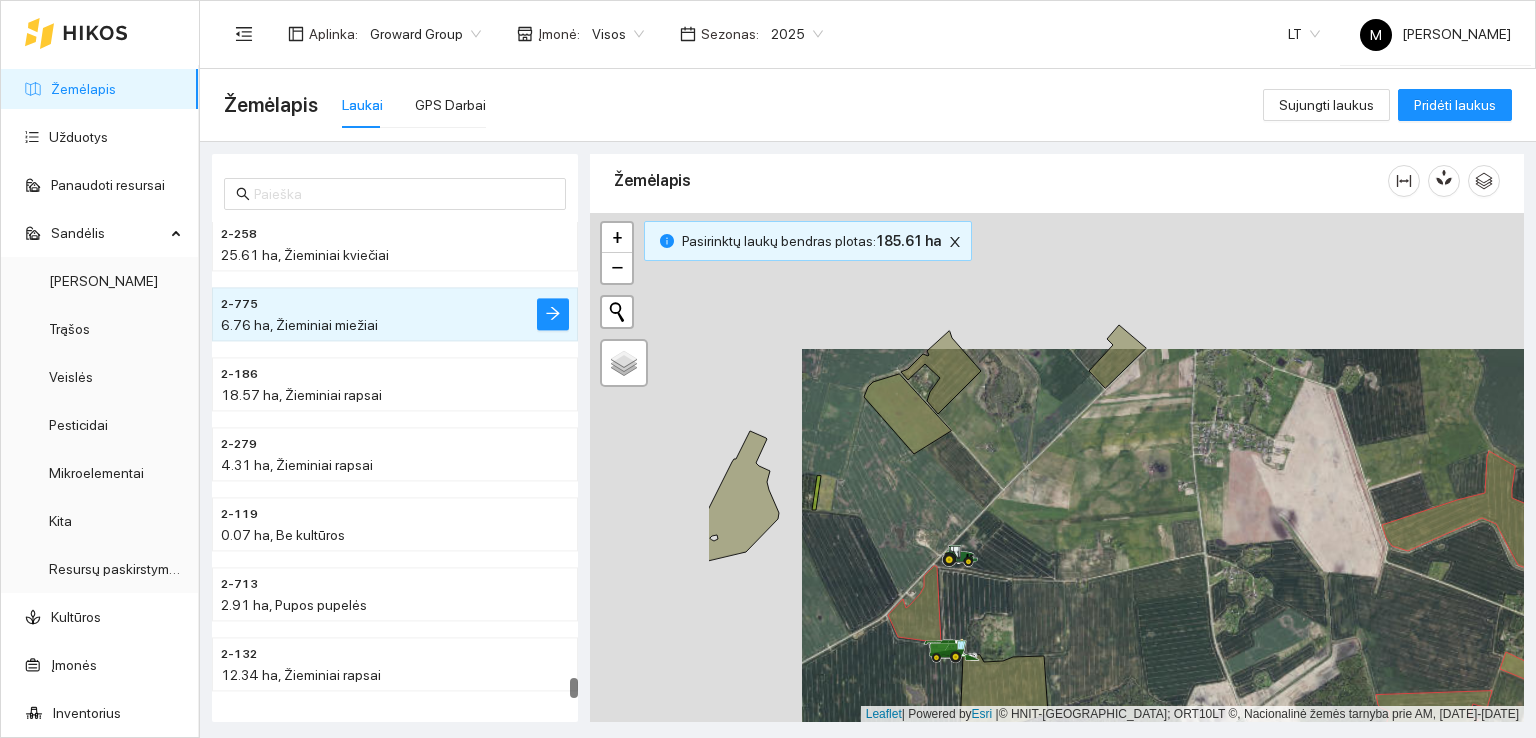 drag, startPoint x: 833, startPoint y: 415, endPoint x: 1009, endPoint y: 533, distance: 211.8962 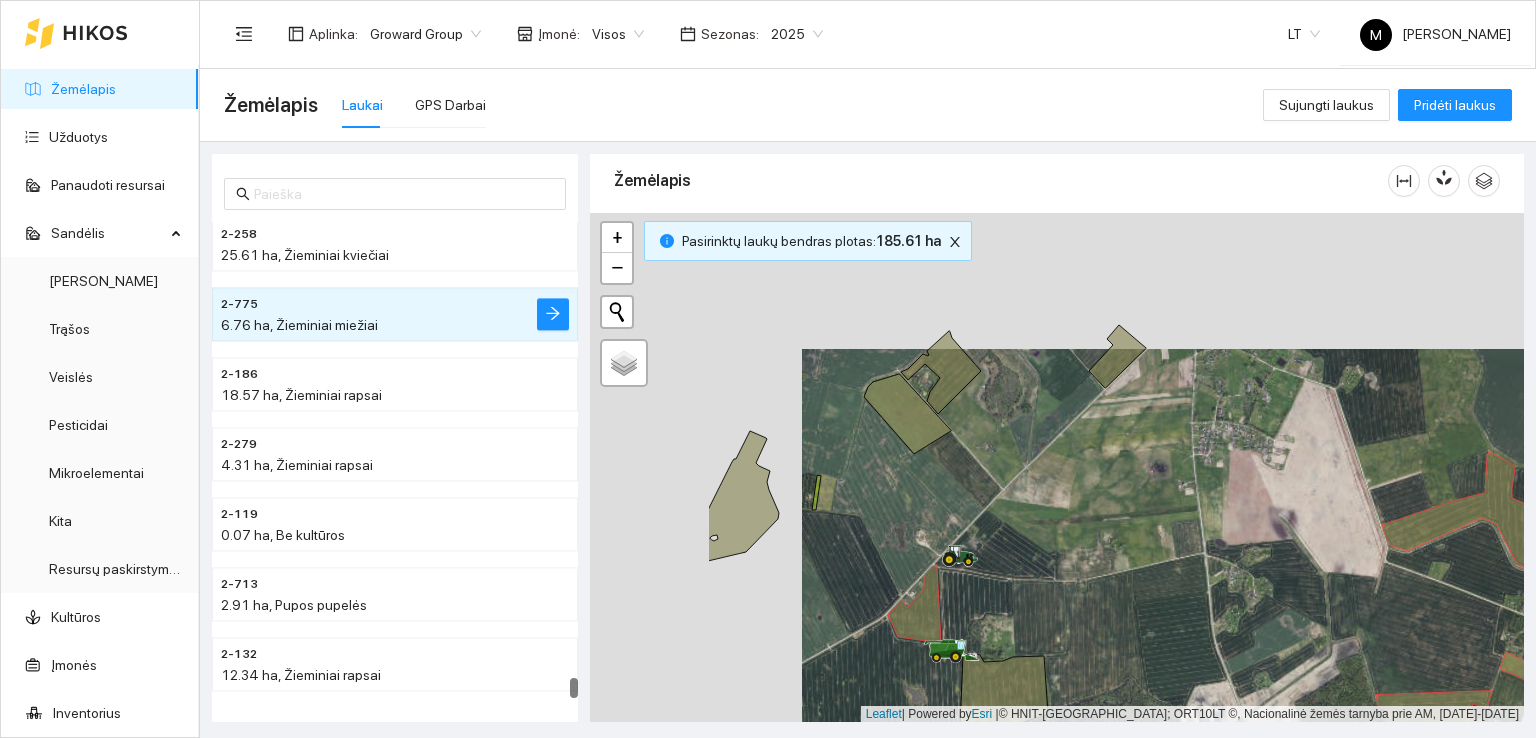click at bounding box center (1057, 468) 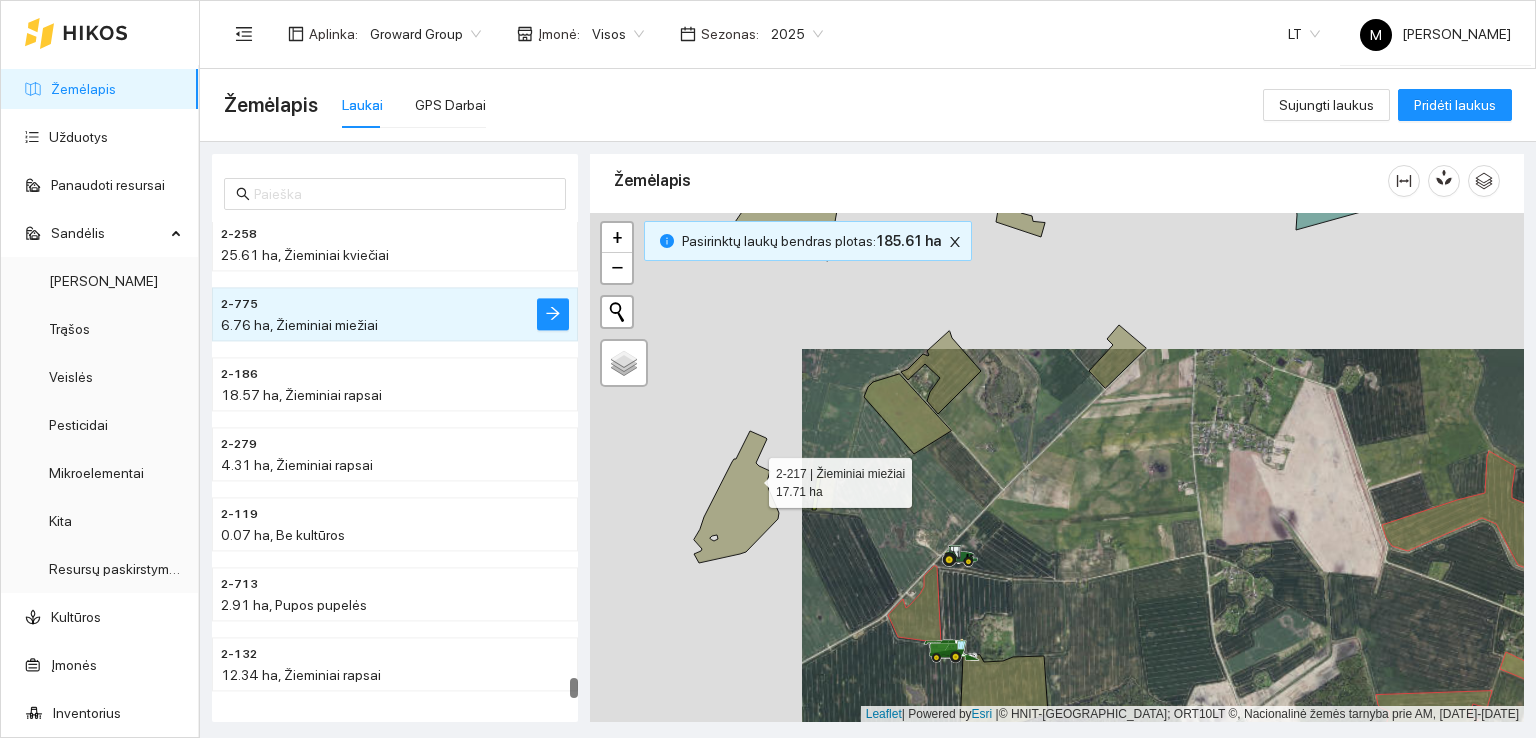 click 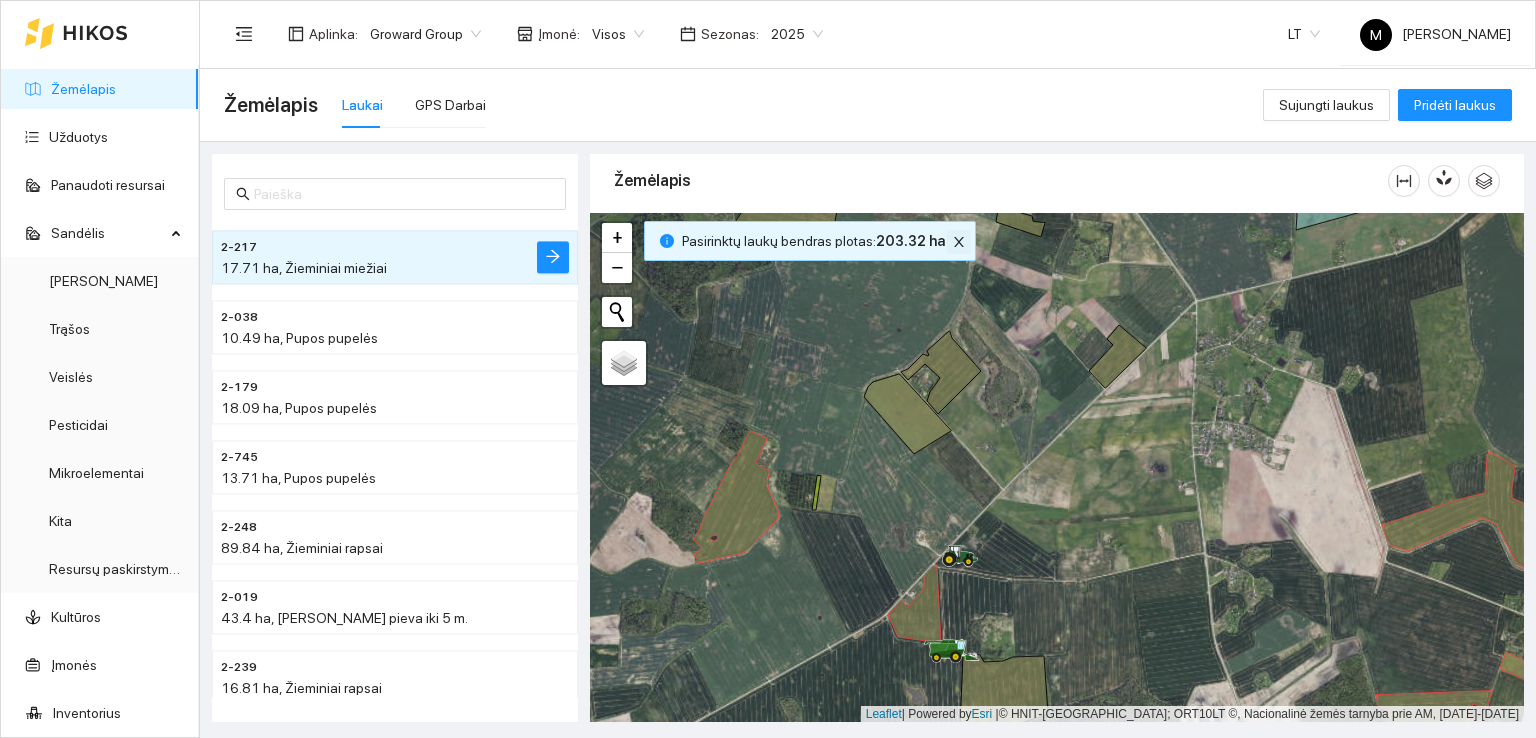 click at bounding box center [959, 242] 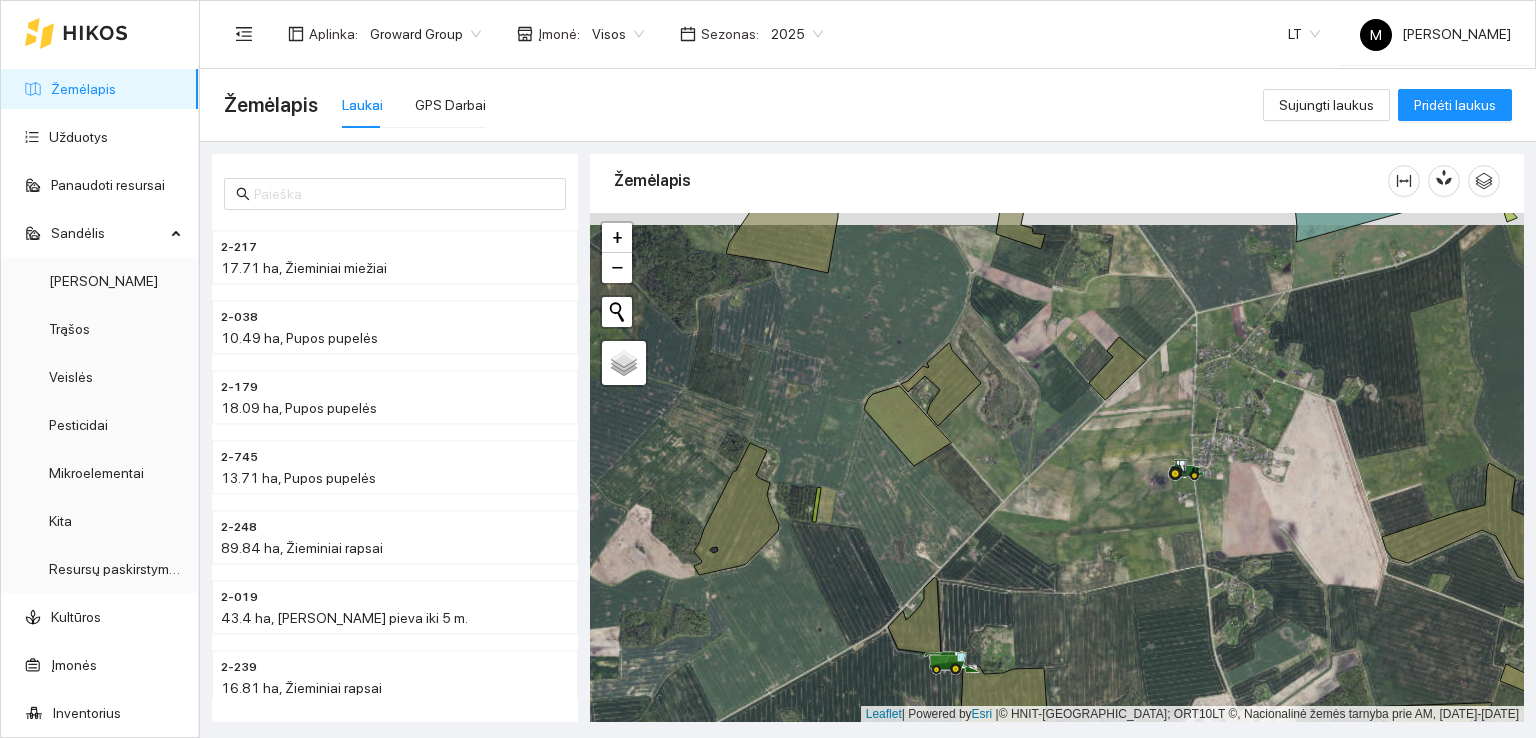 drag, startPoint x: 868, startPoint y: 301, endPoint x: 876, endPoint y: 408, distance: 107.298645 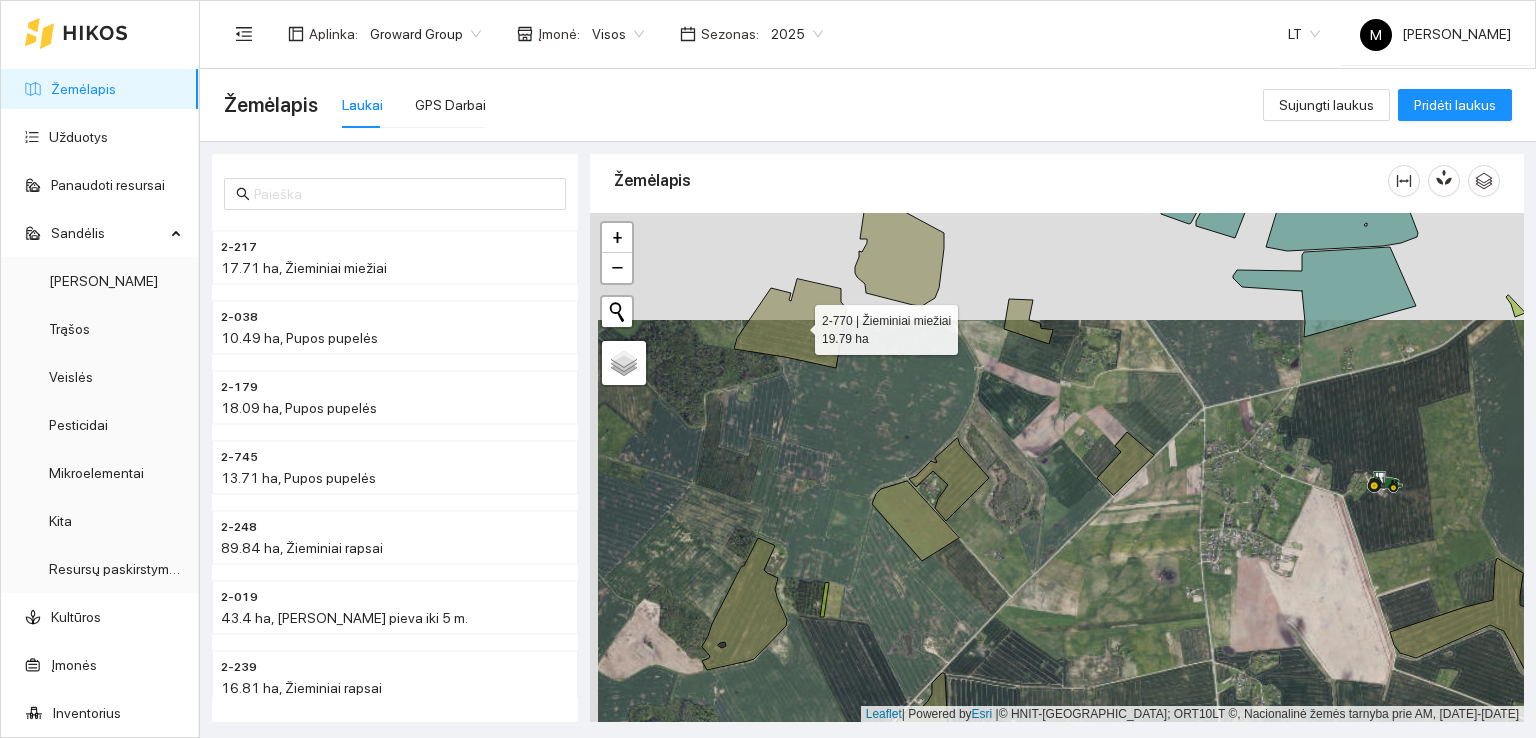 click 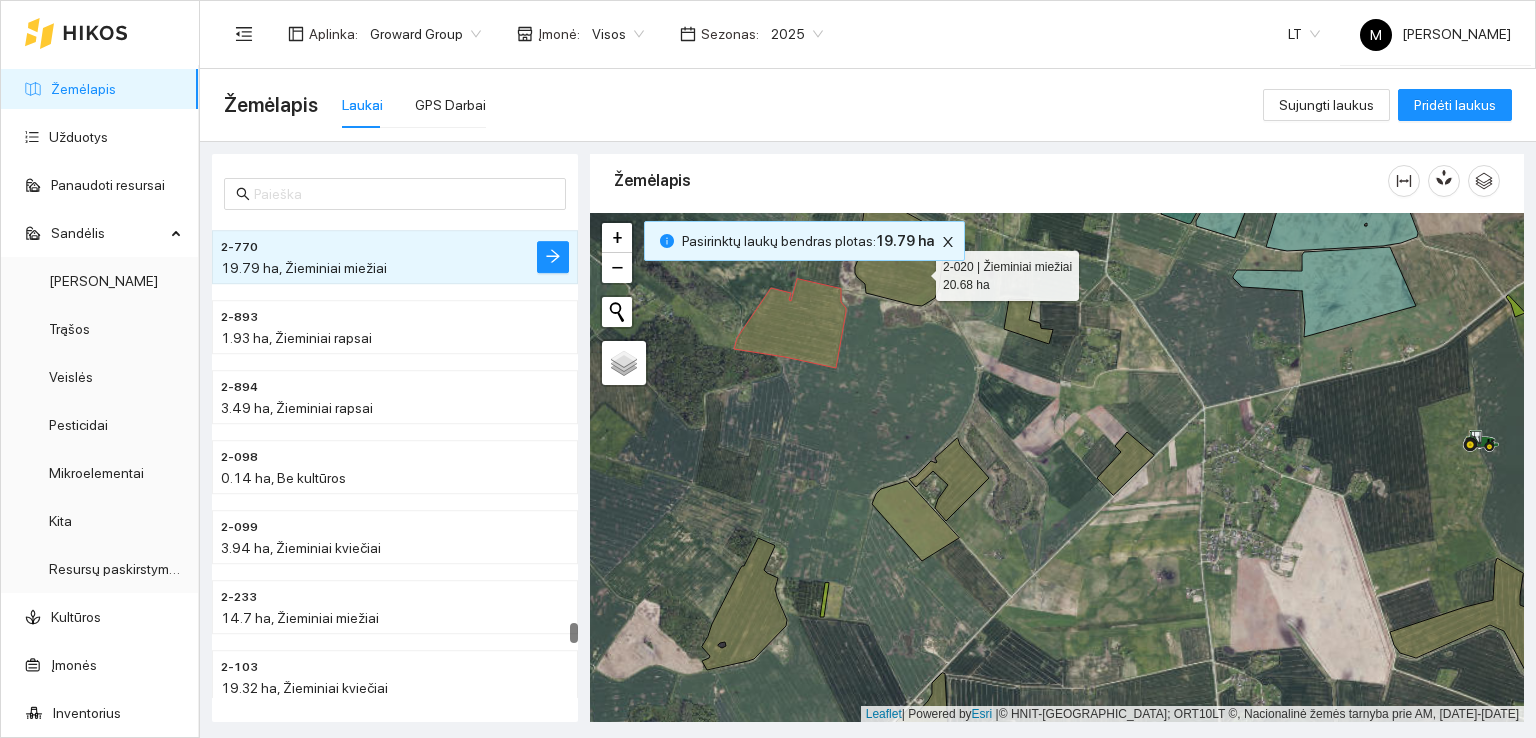 click 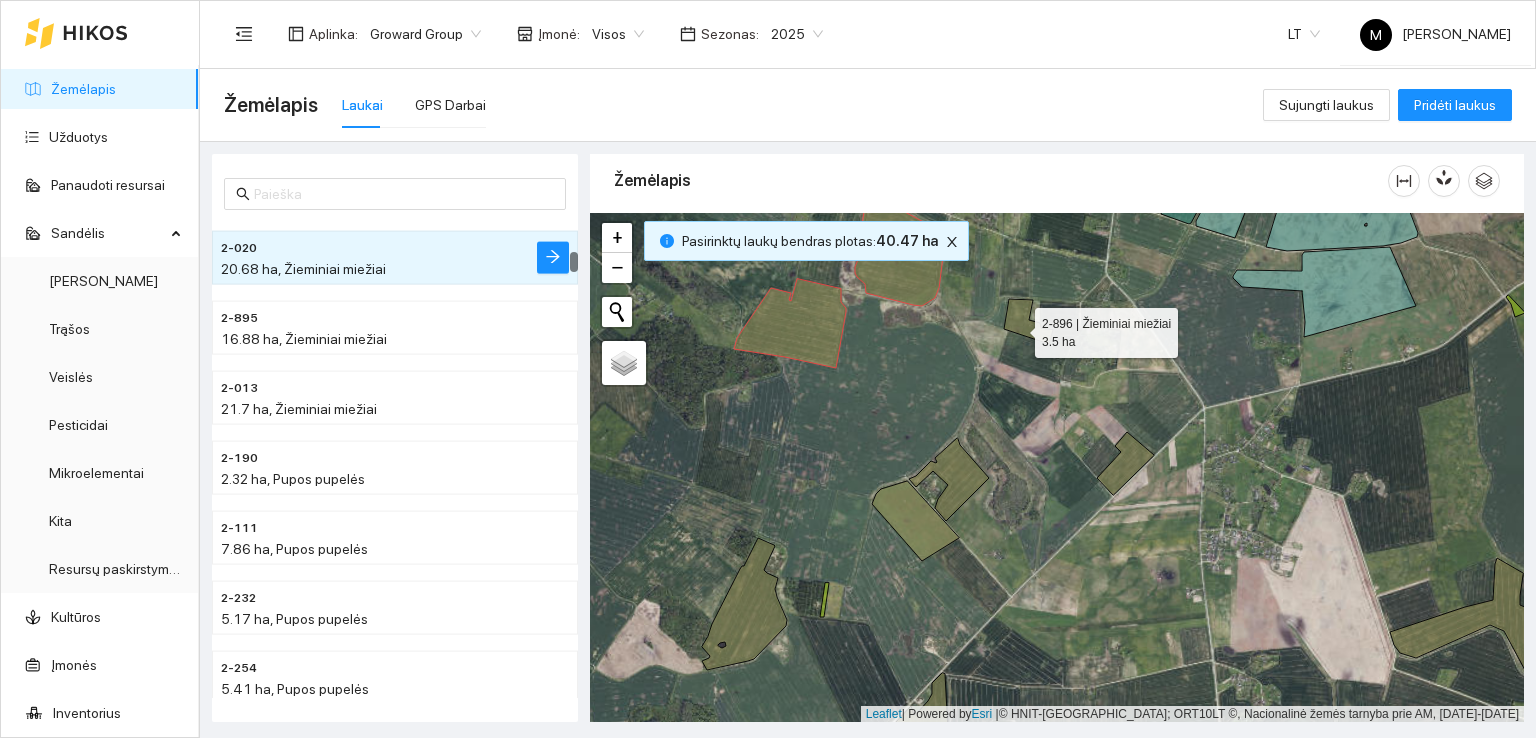 click 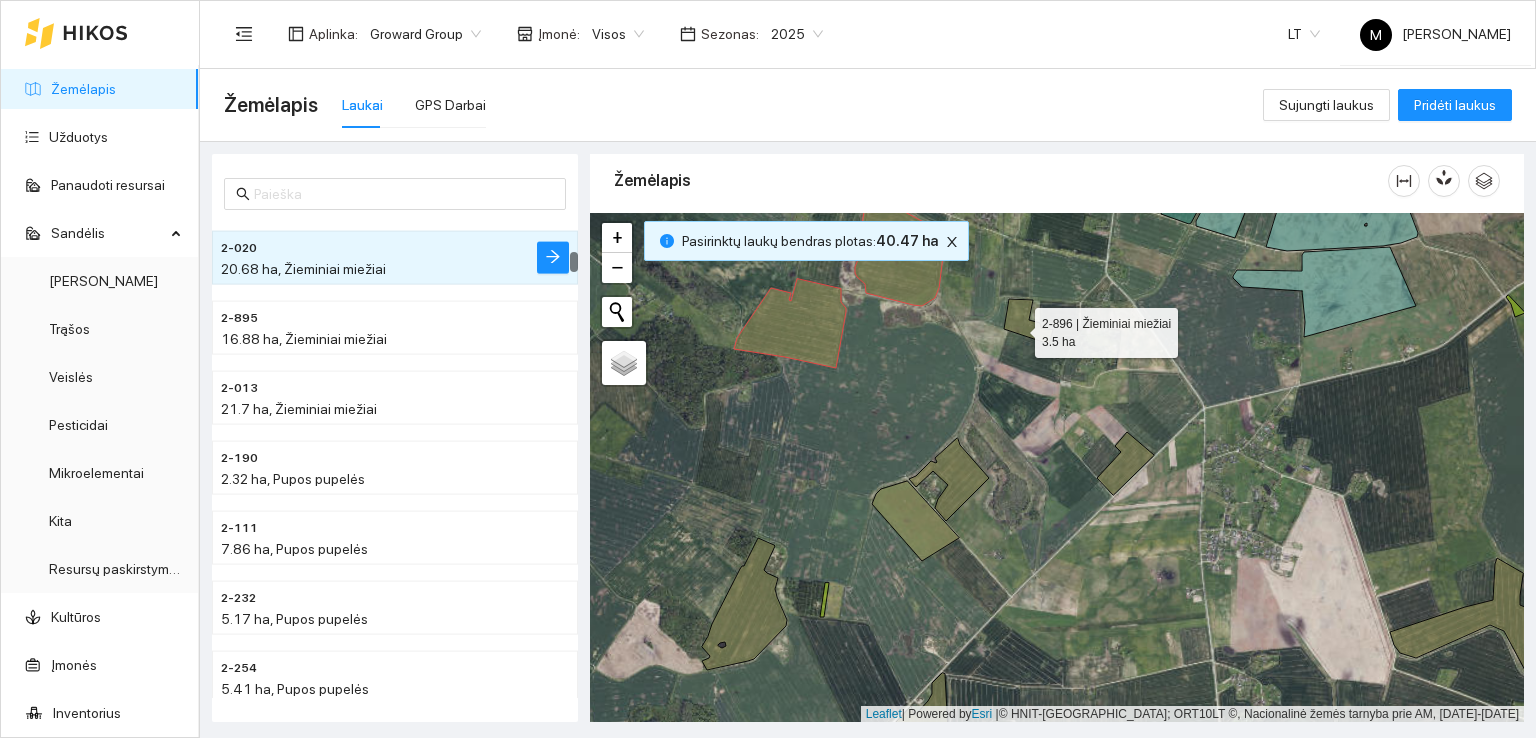 scroll, scrollTop: 4823, scrollLeft: 0, axis: vertical 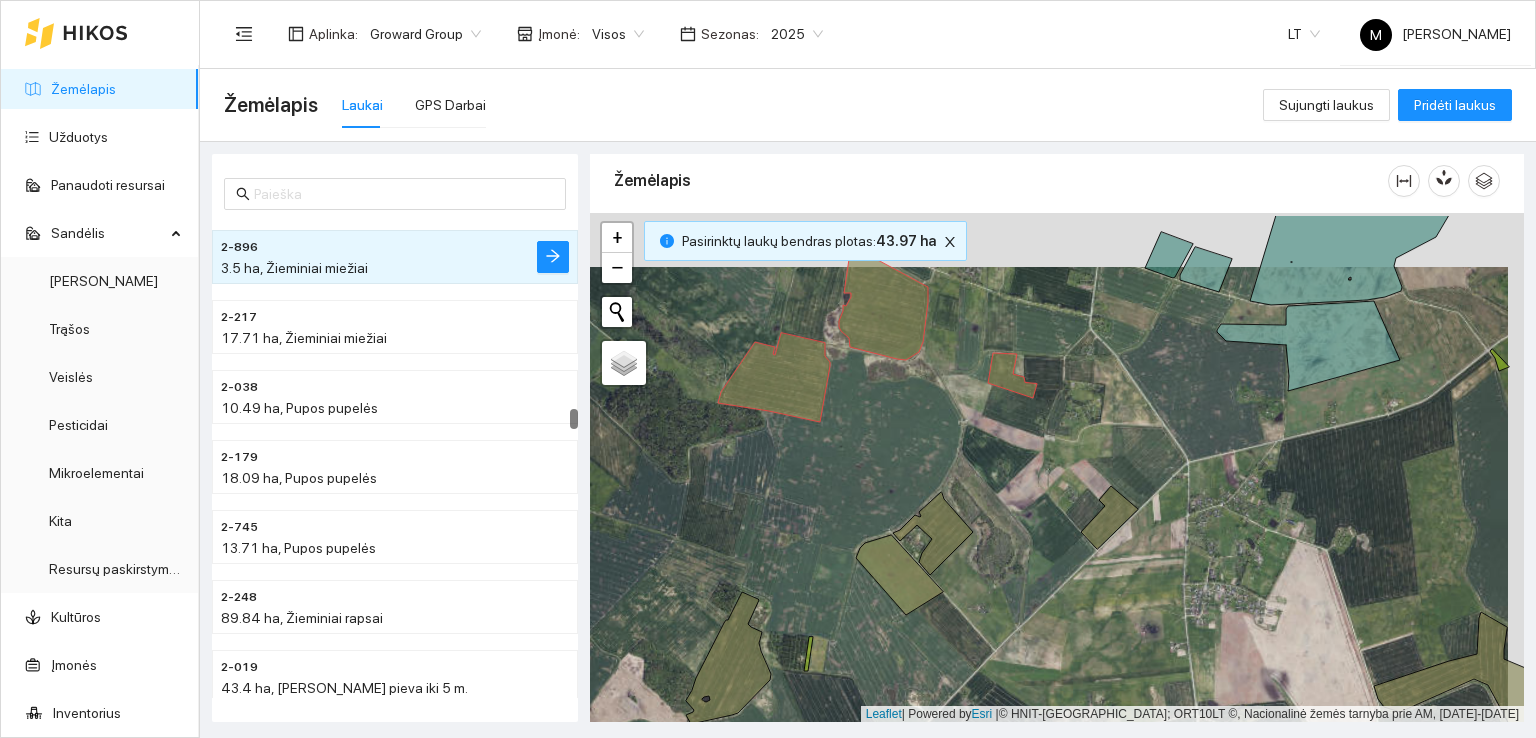 drag, startPoint x: 930, startPoint y: 363, endPoint x: 920, endPoint y: 485, distance: 122.40915 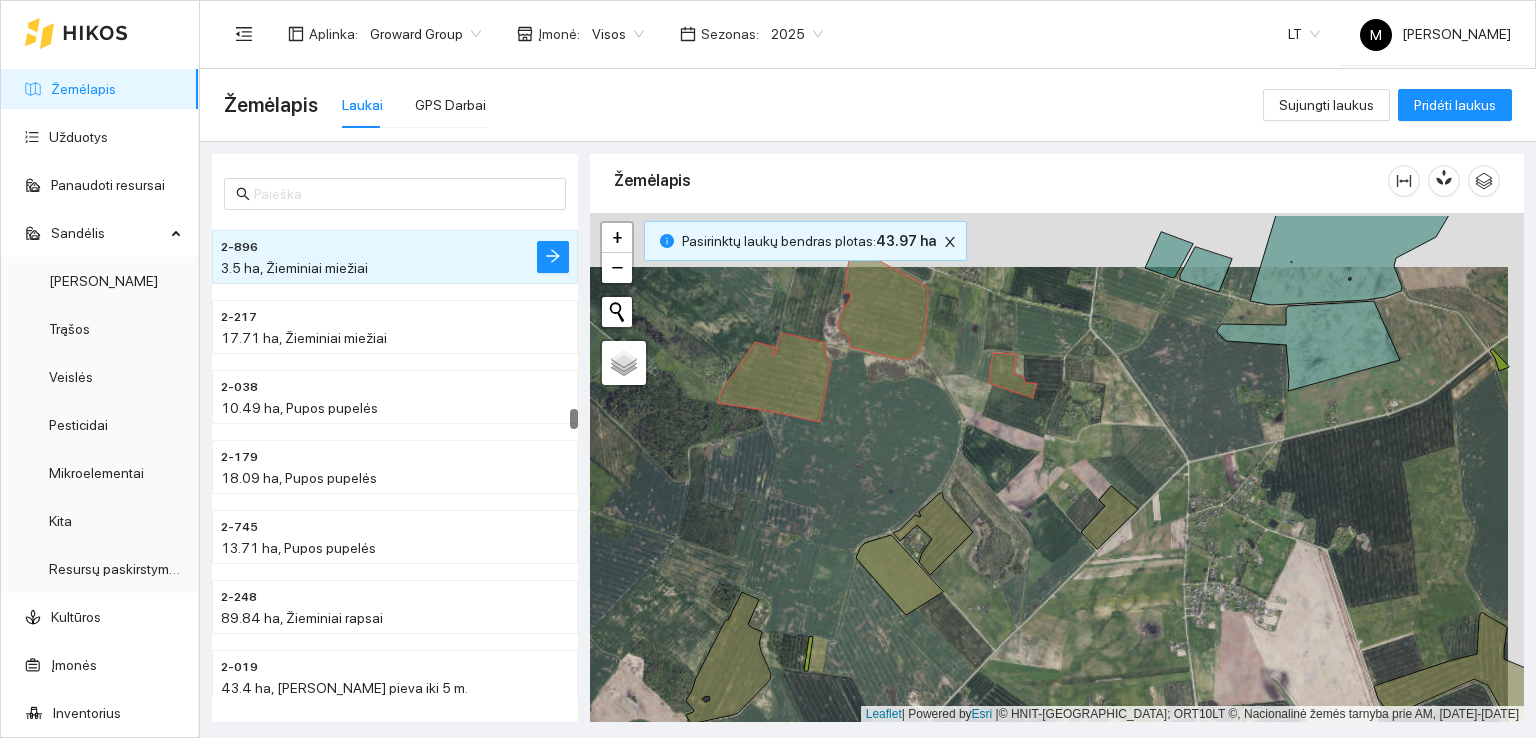 click at bounding box center [1057, 468] 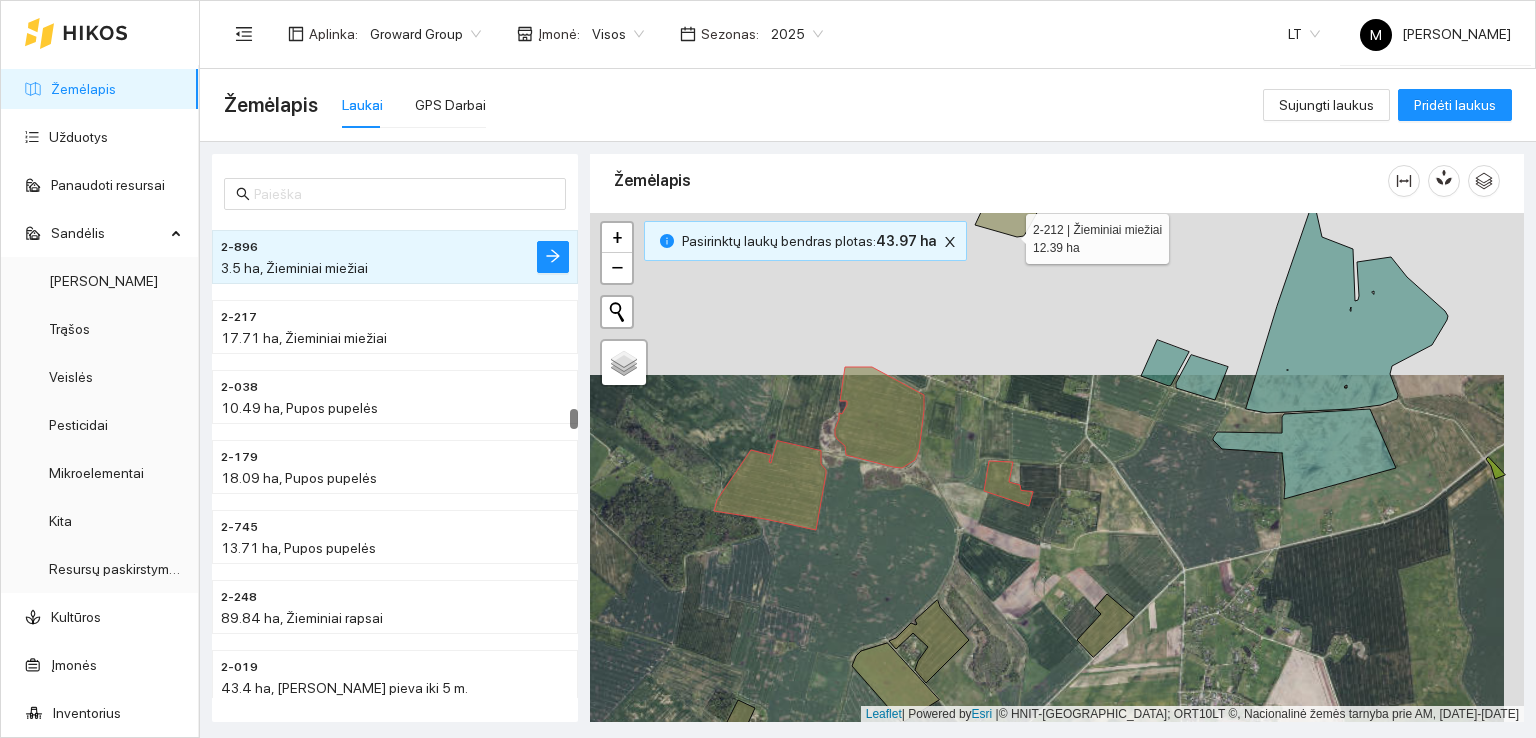 click 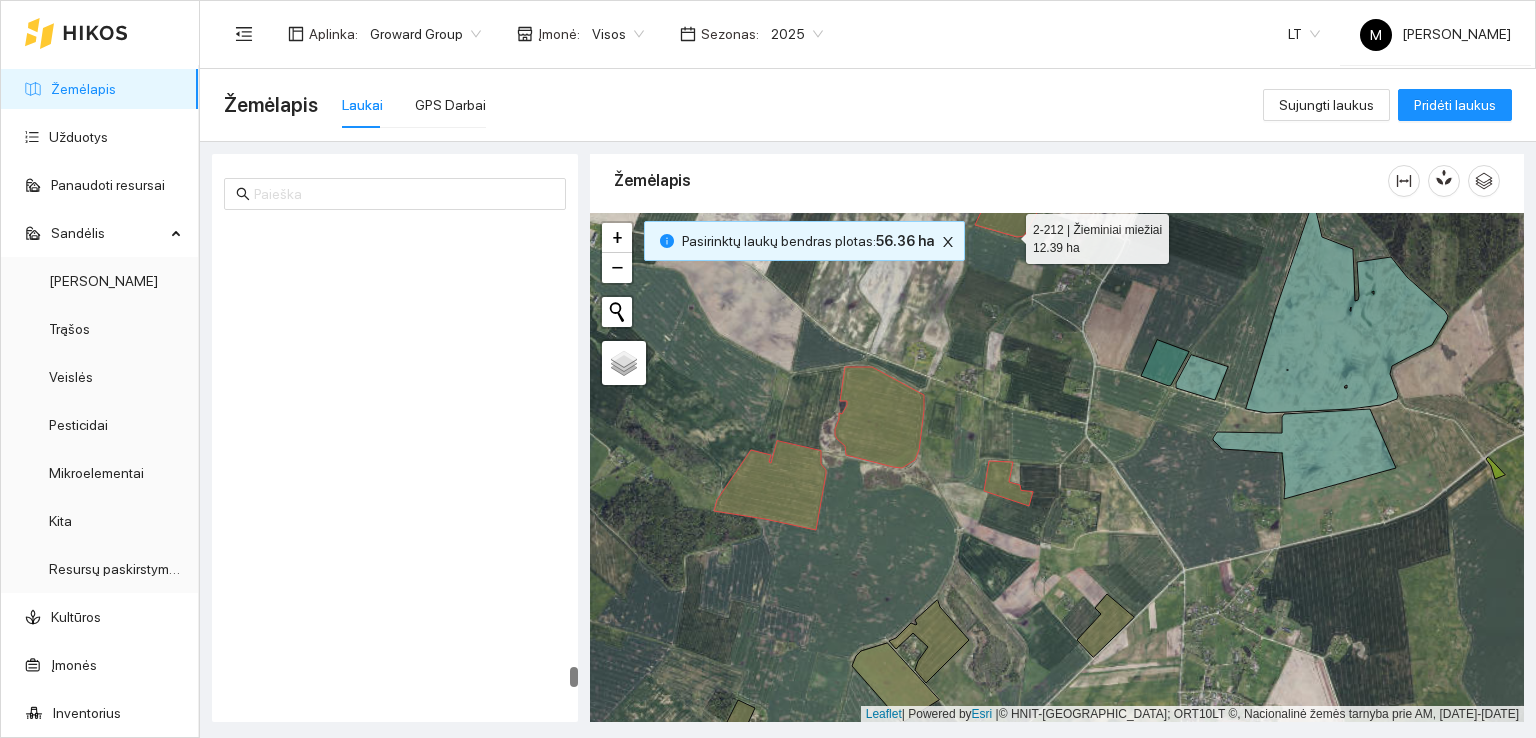 scroll, scrollTop: 11463, scrollLeft: 0, axis: vertical 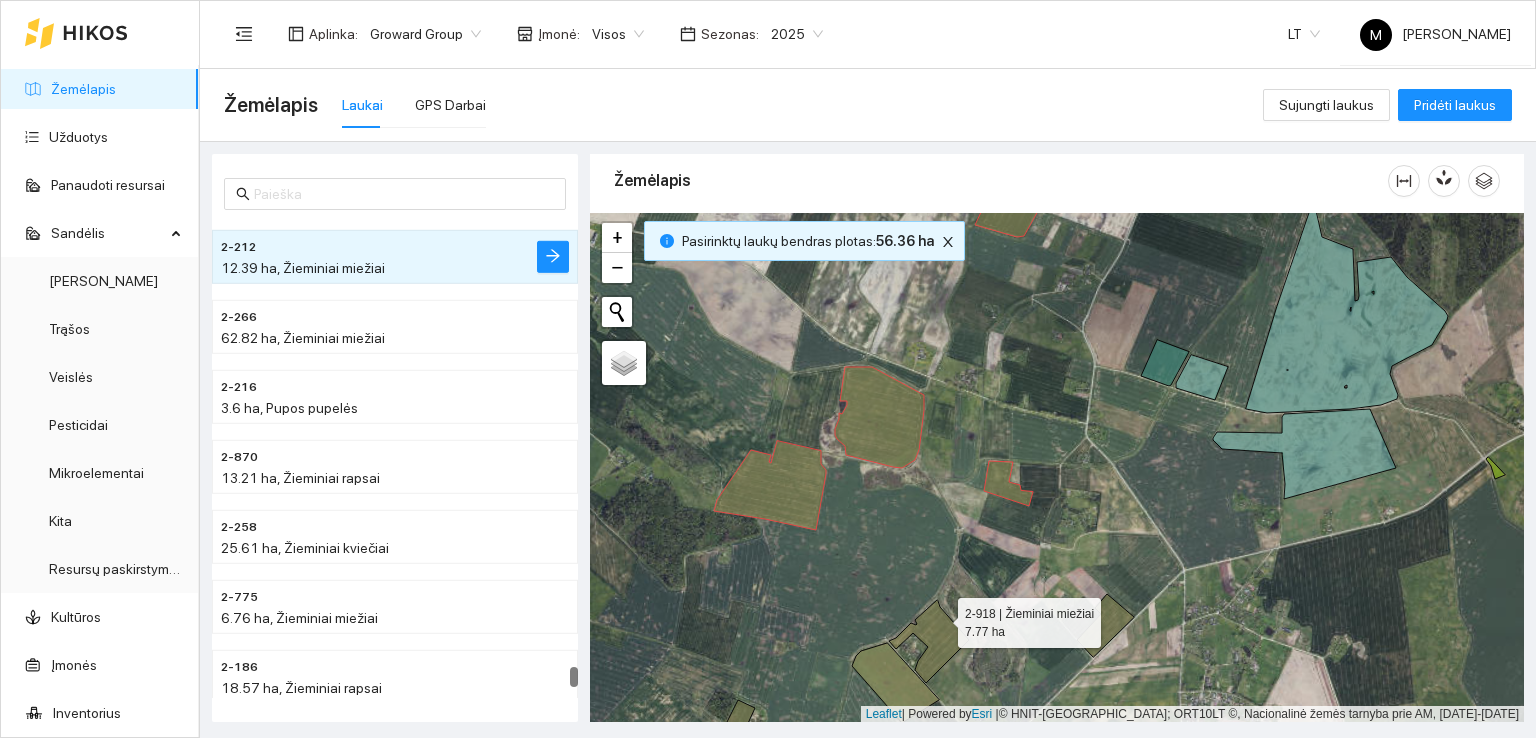 click 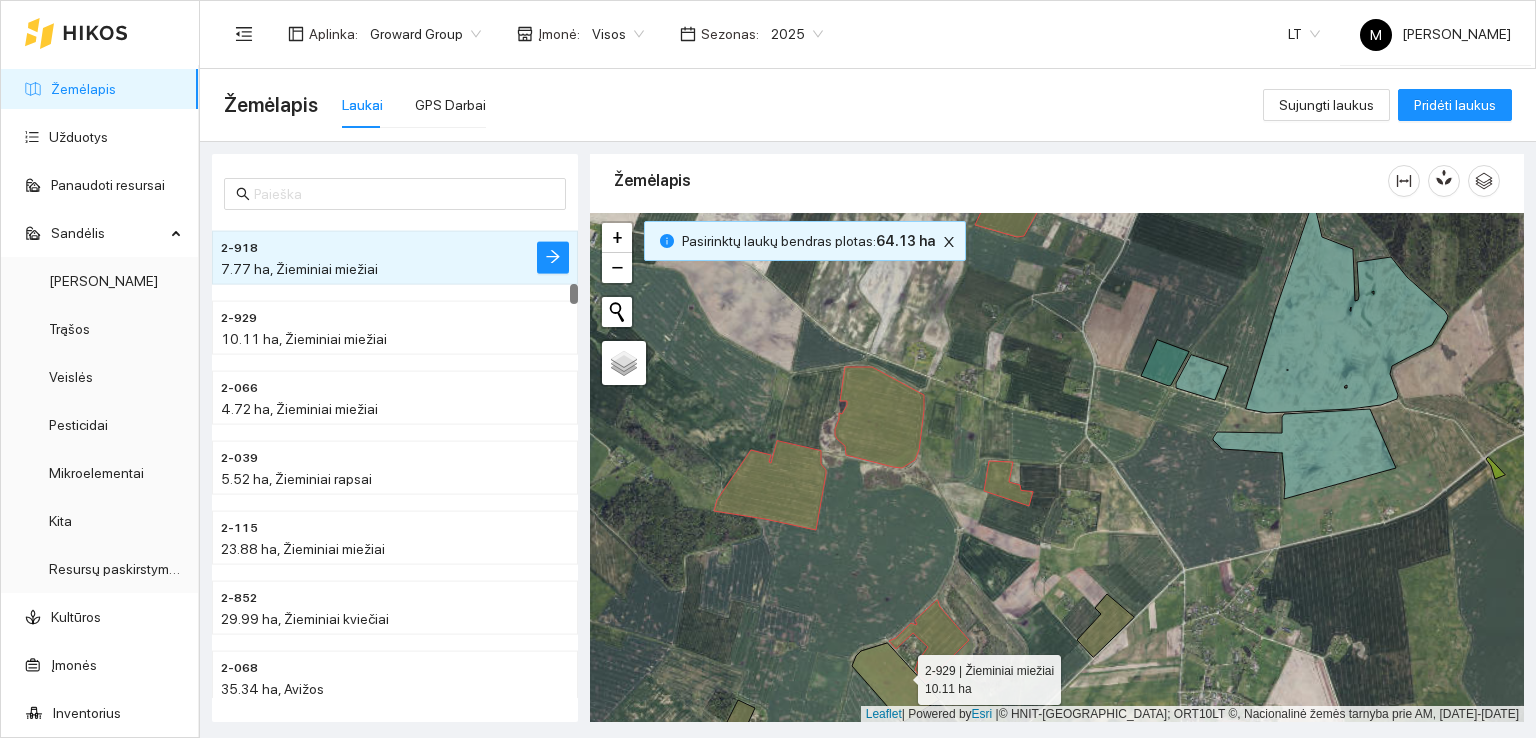 click 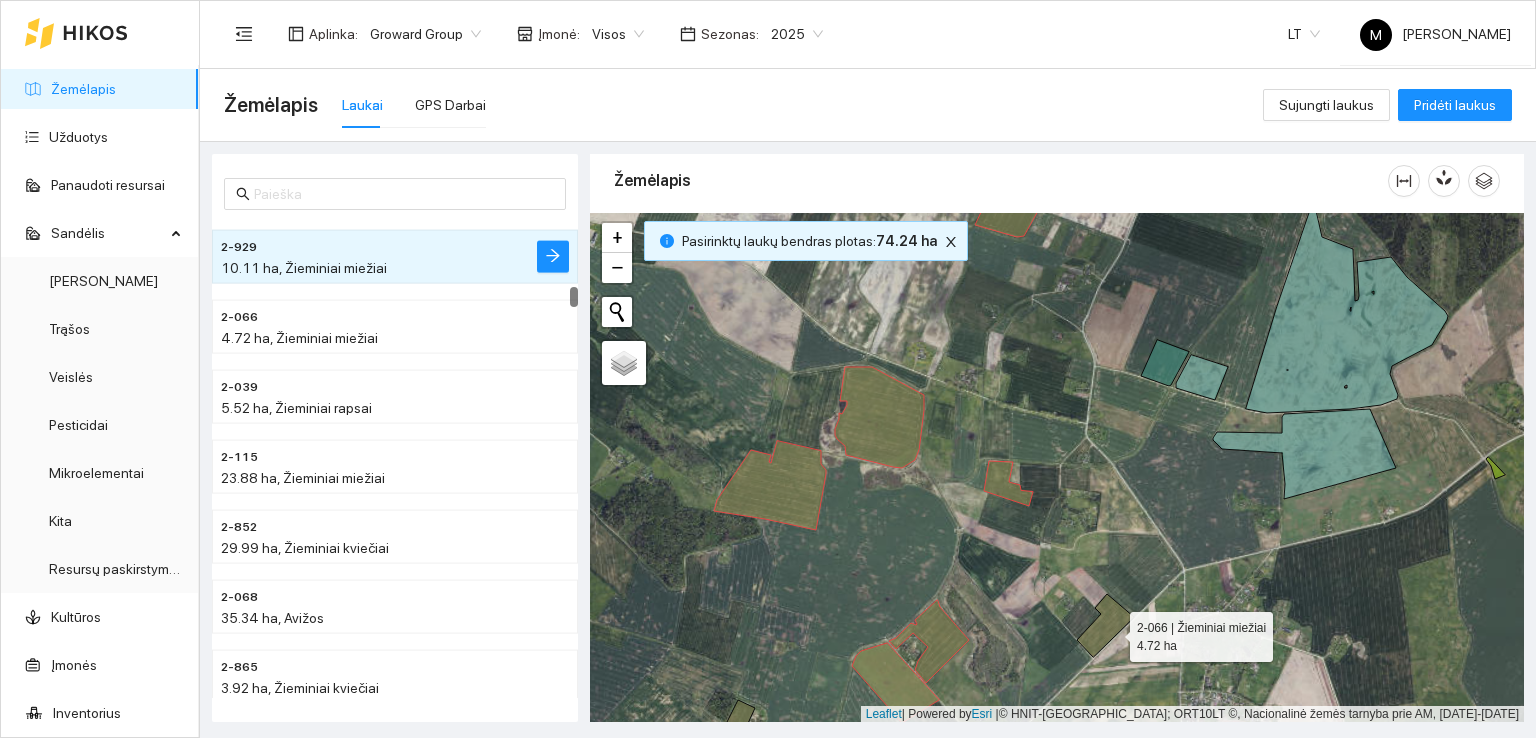 click 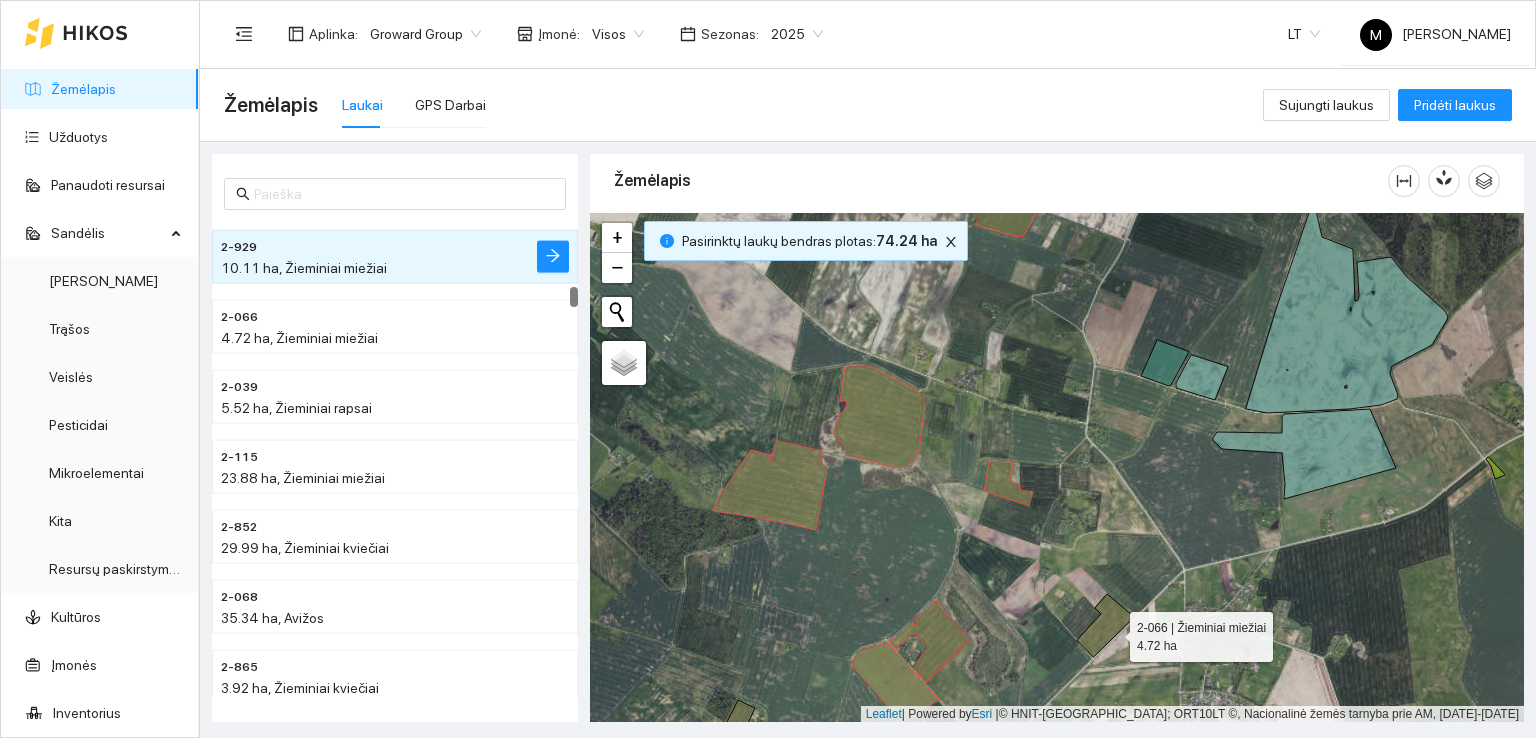 scroll, scrollTop: 1749, scrollLeft: 0, axis: vertical 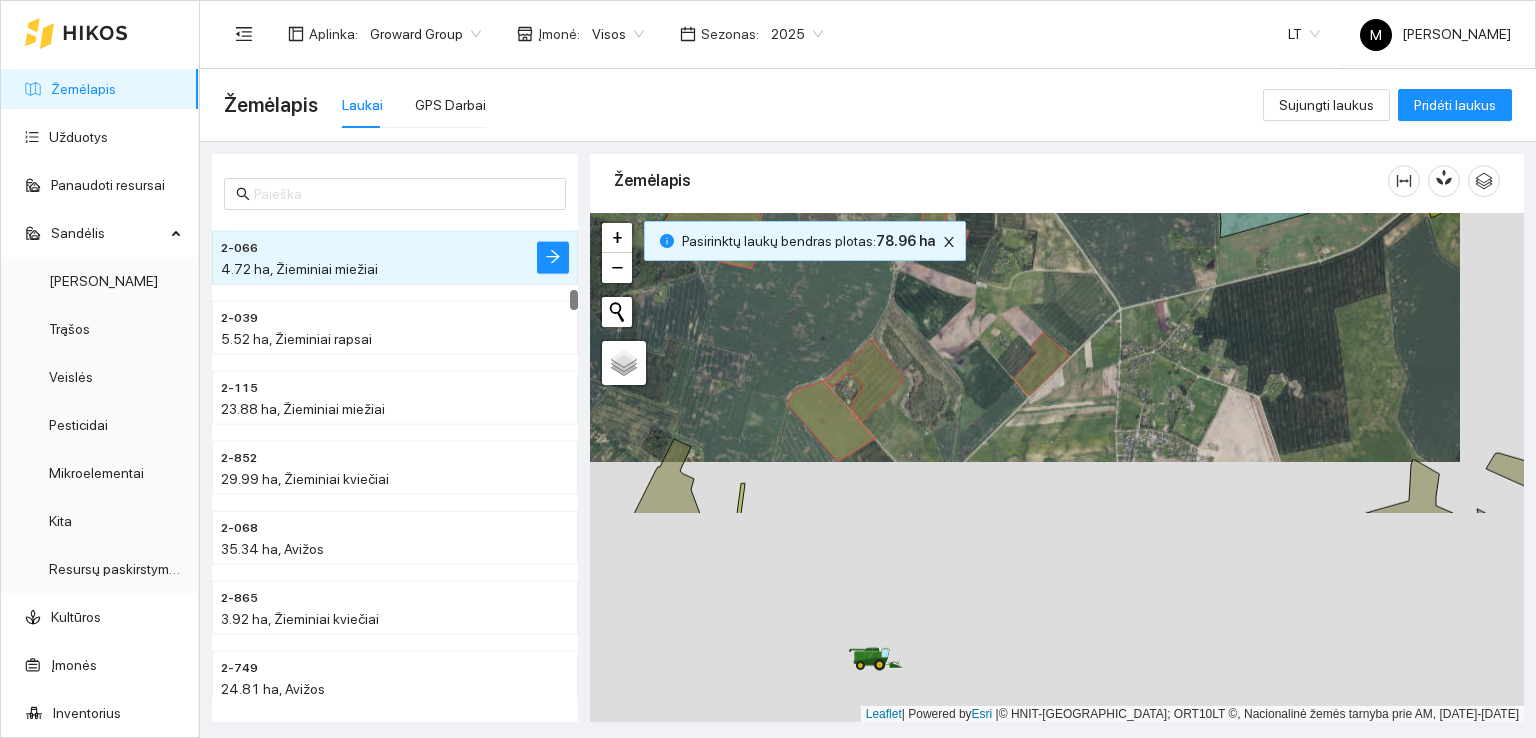 drag, startPoint x: 1022, startPoint y: 656, endPoint x: 960, endPoint y: 376, distance: 286.78214 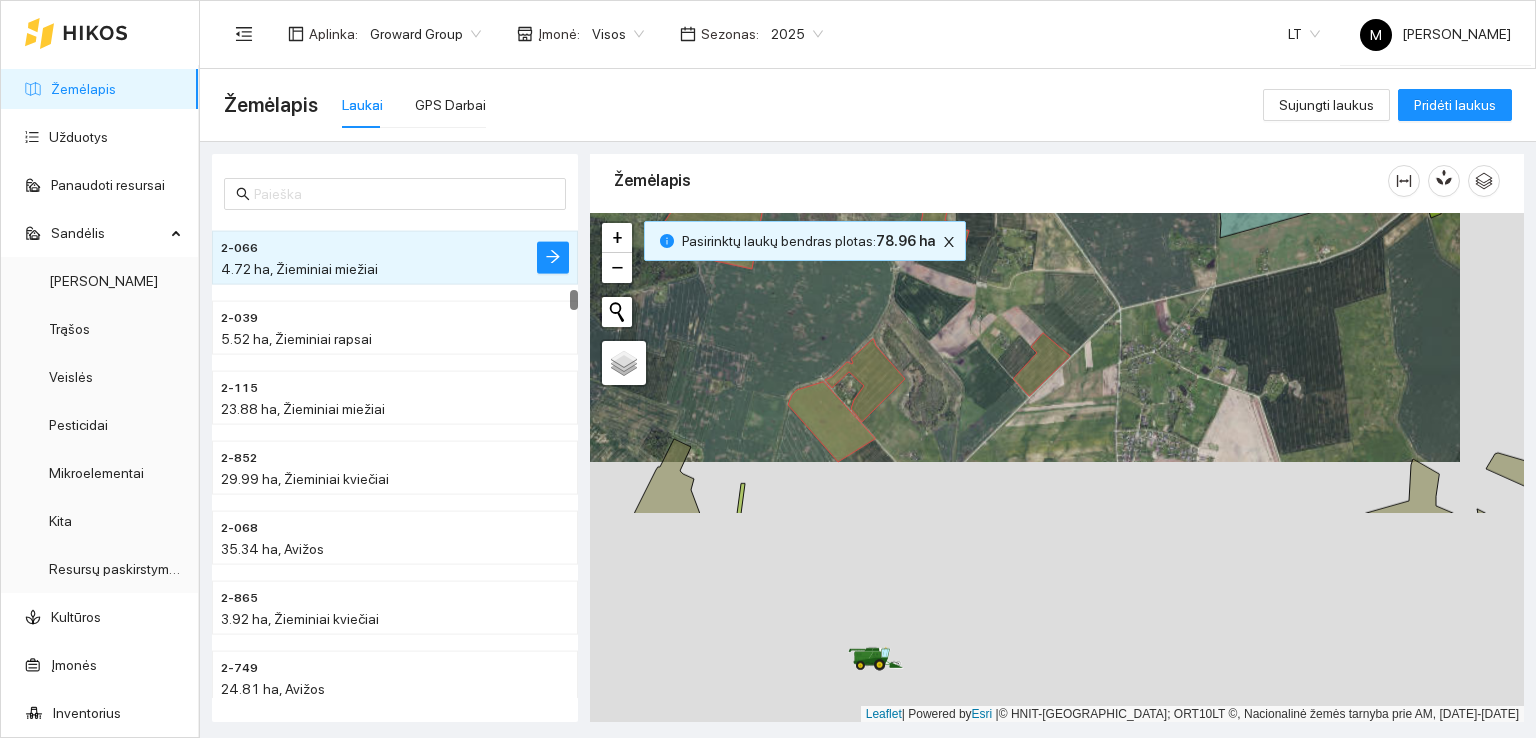 click at bounding box center (1057, 468) 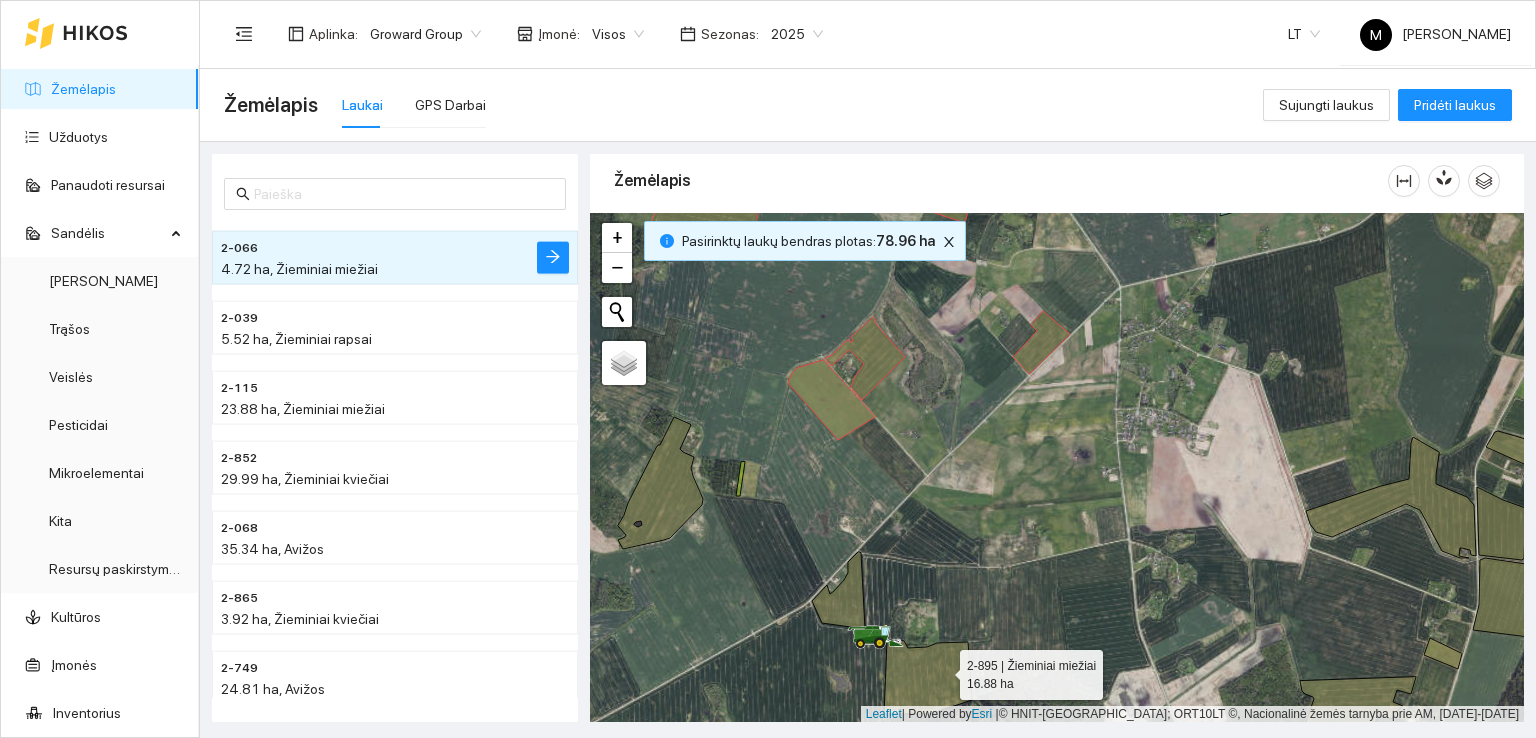 click 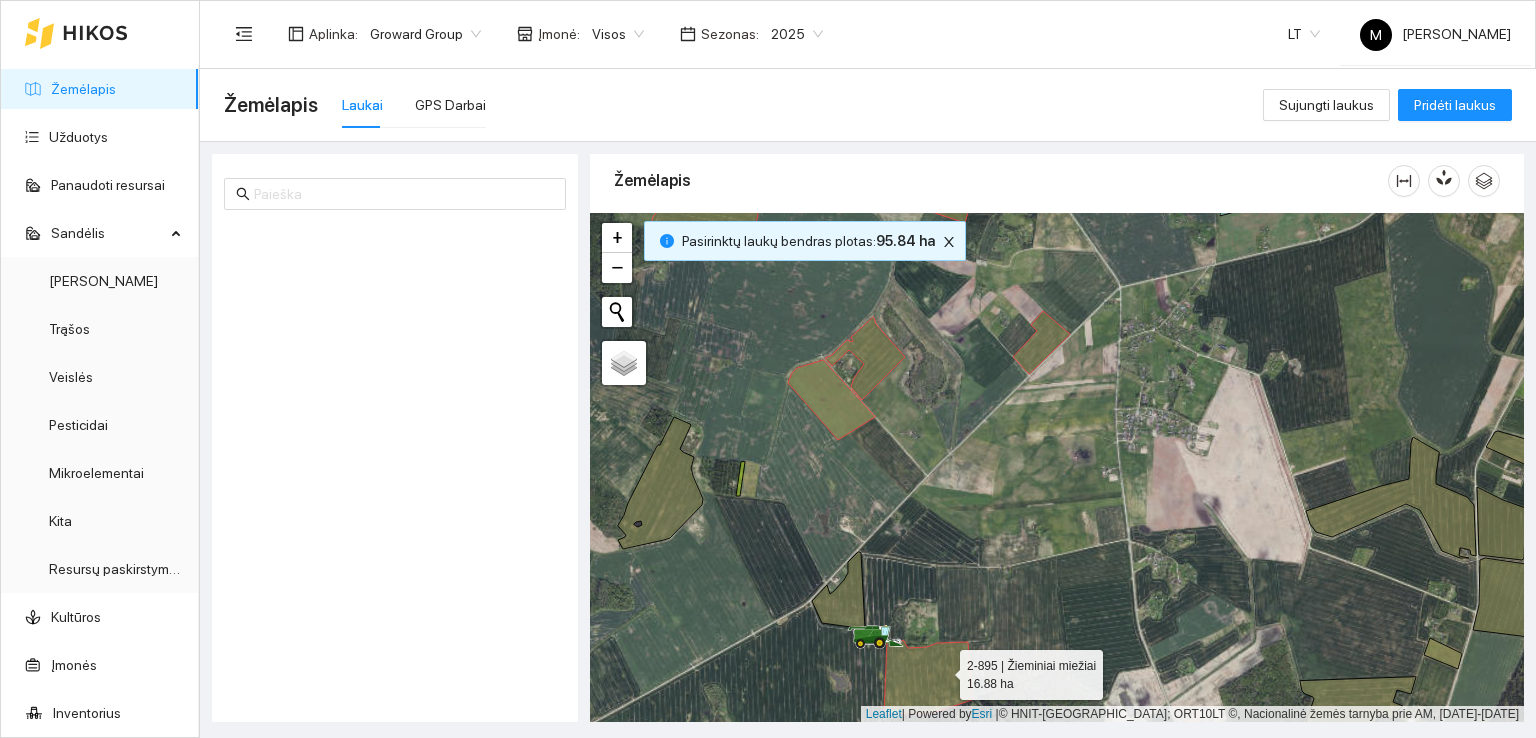scroll, scrollTop: 840, scrollLeft: 0, axis: vertical 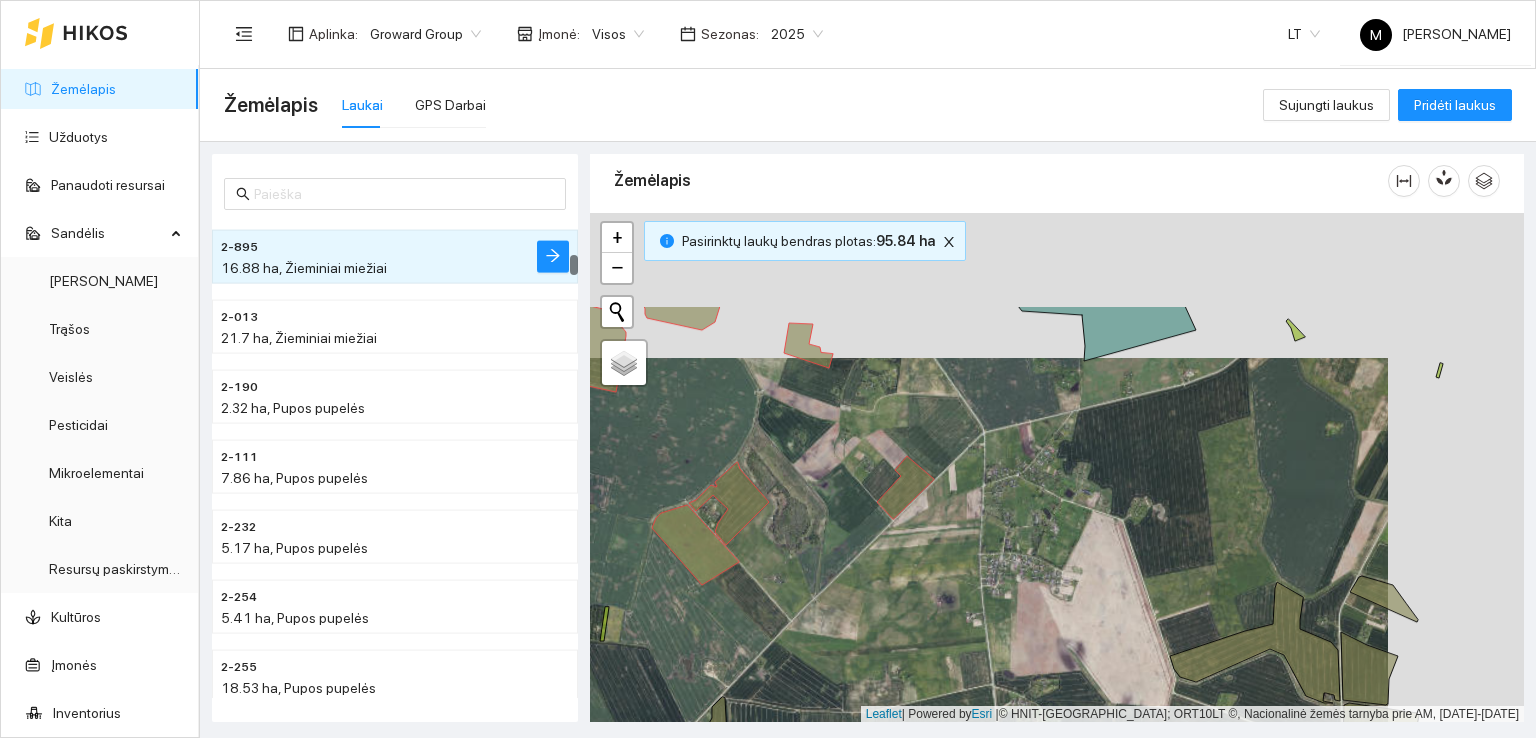 drag, startPoint x: 1196, startPoint y: 472, endPoint x: 974, endPoint y: 663, distance: 292.85663 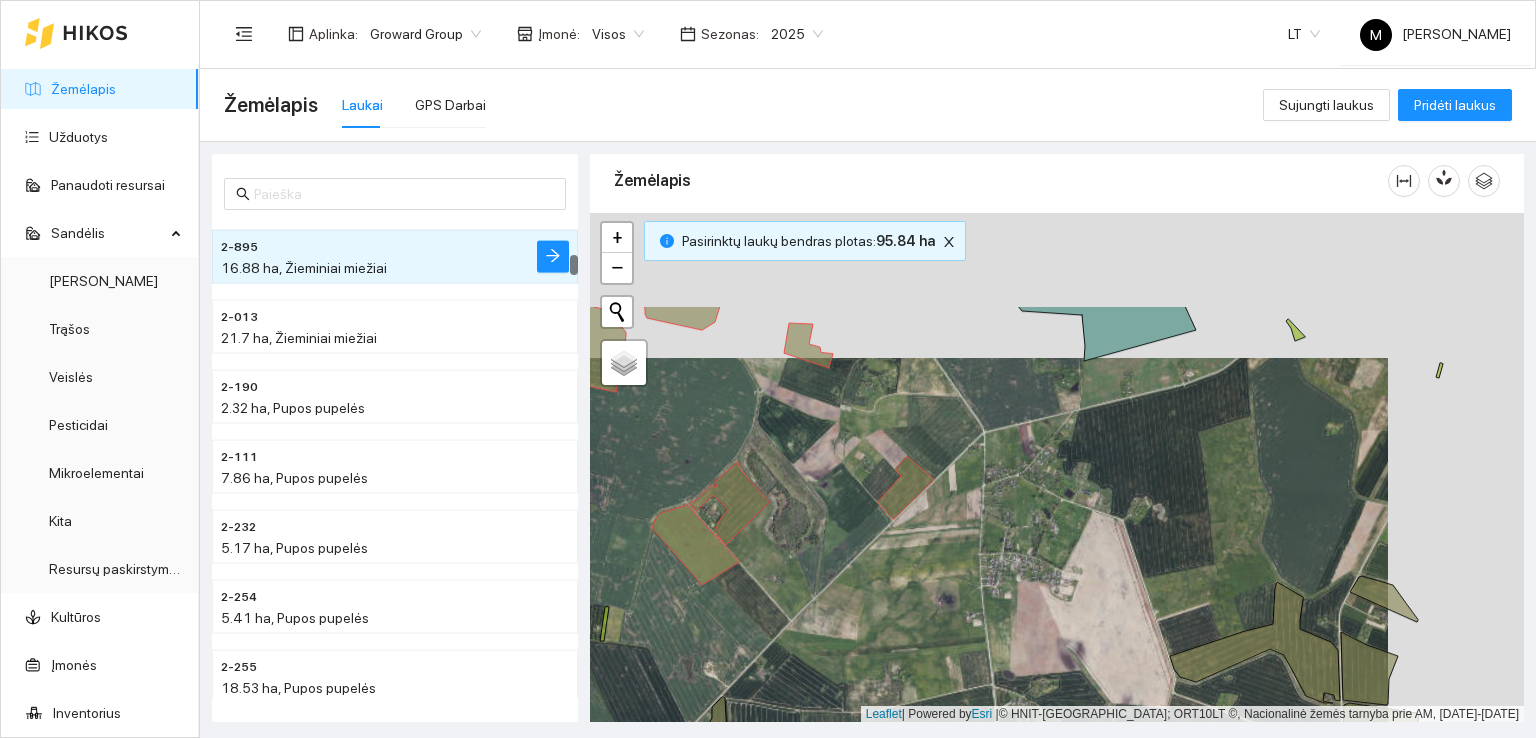 click at bounding box center [1057, 468] 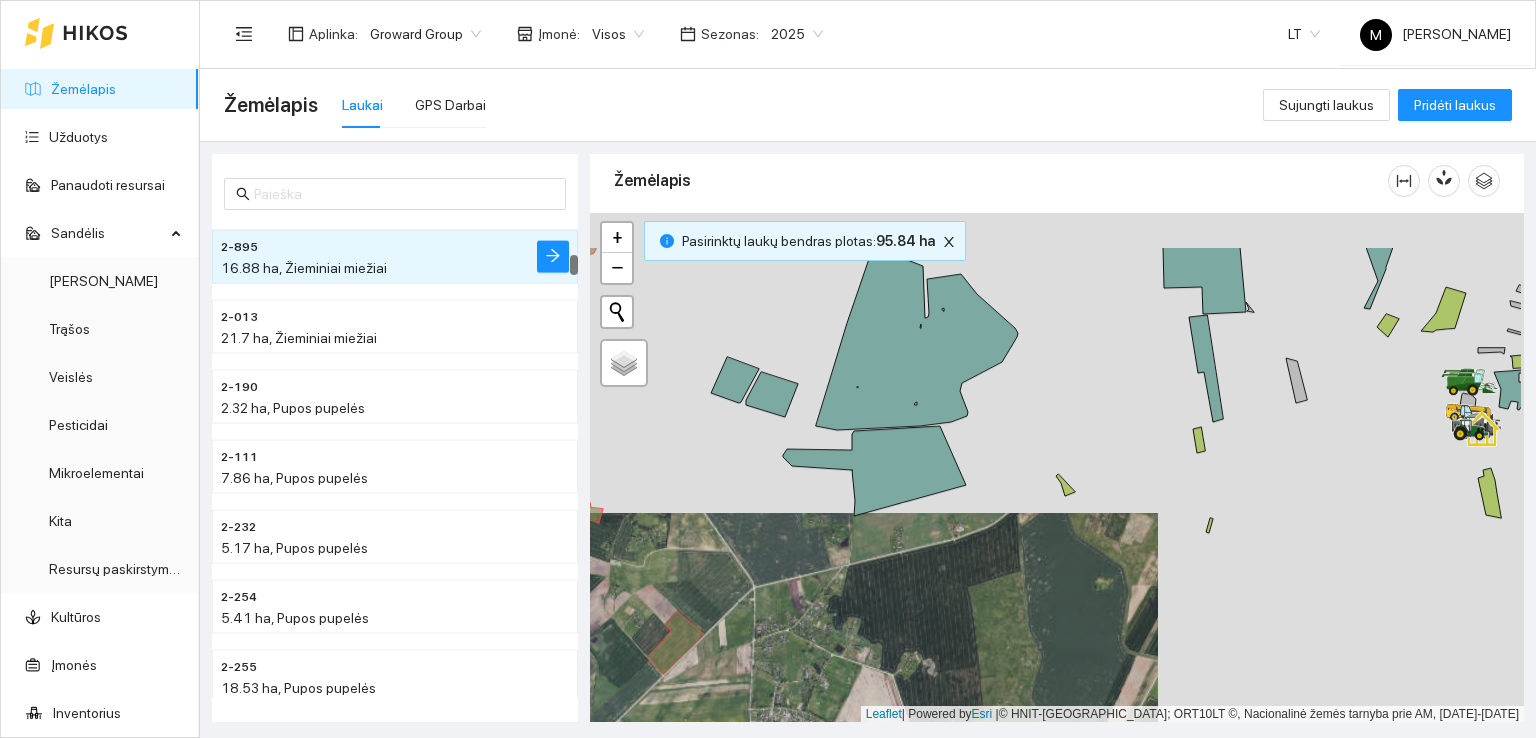 drag, startPoint x: 1236, startPoint y: 444, endPoint x: 1052, endPoint y: 604, distance: 243.83601 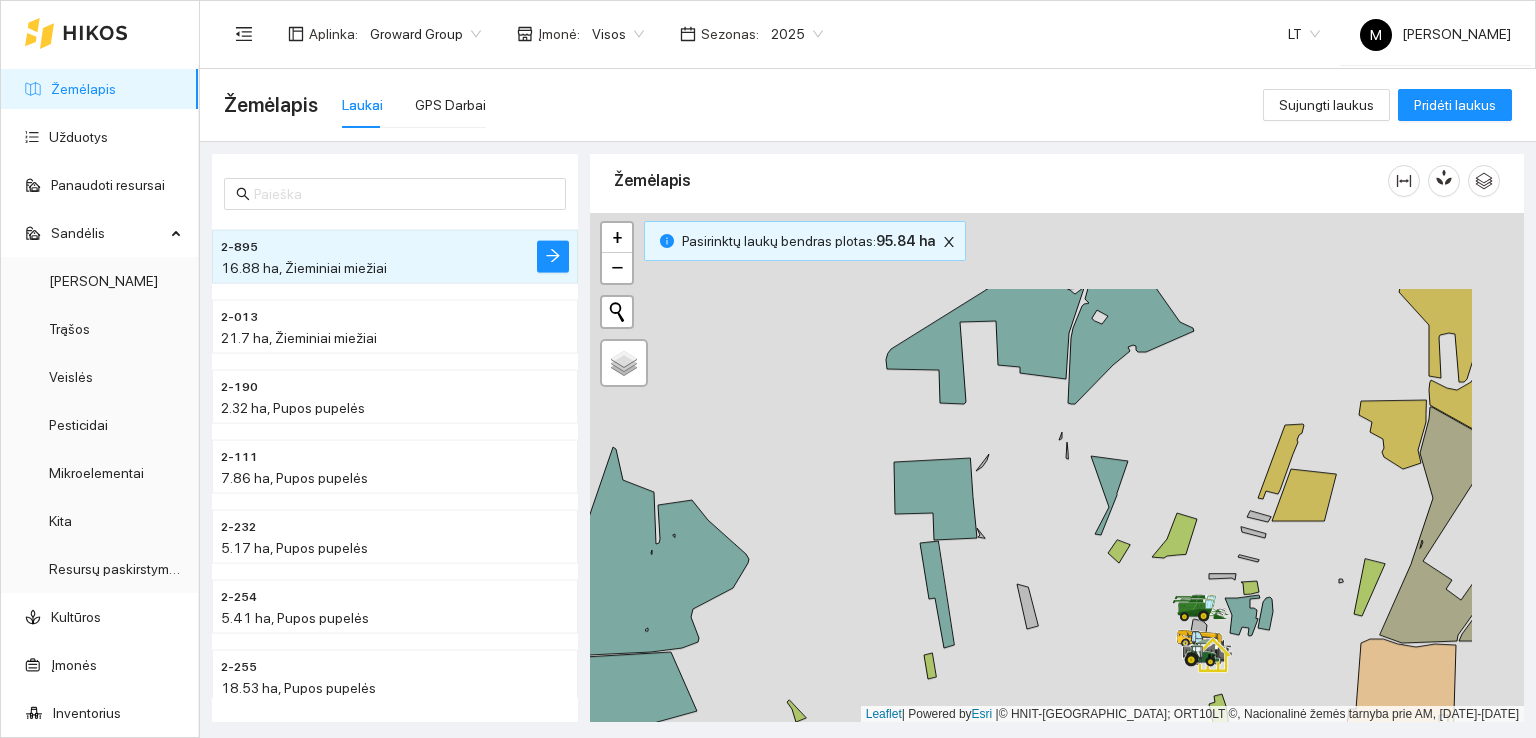drag, startPoint x: 1233, startPoint y: 446, endPoint x: 1081, endPoint y: 582, distance: 203.96078 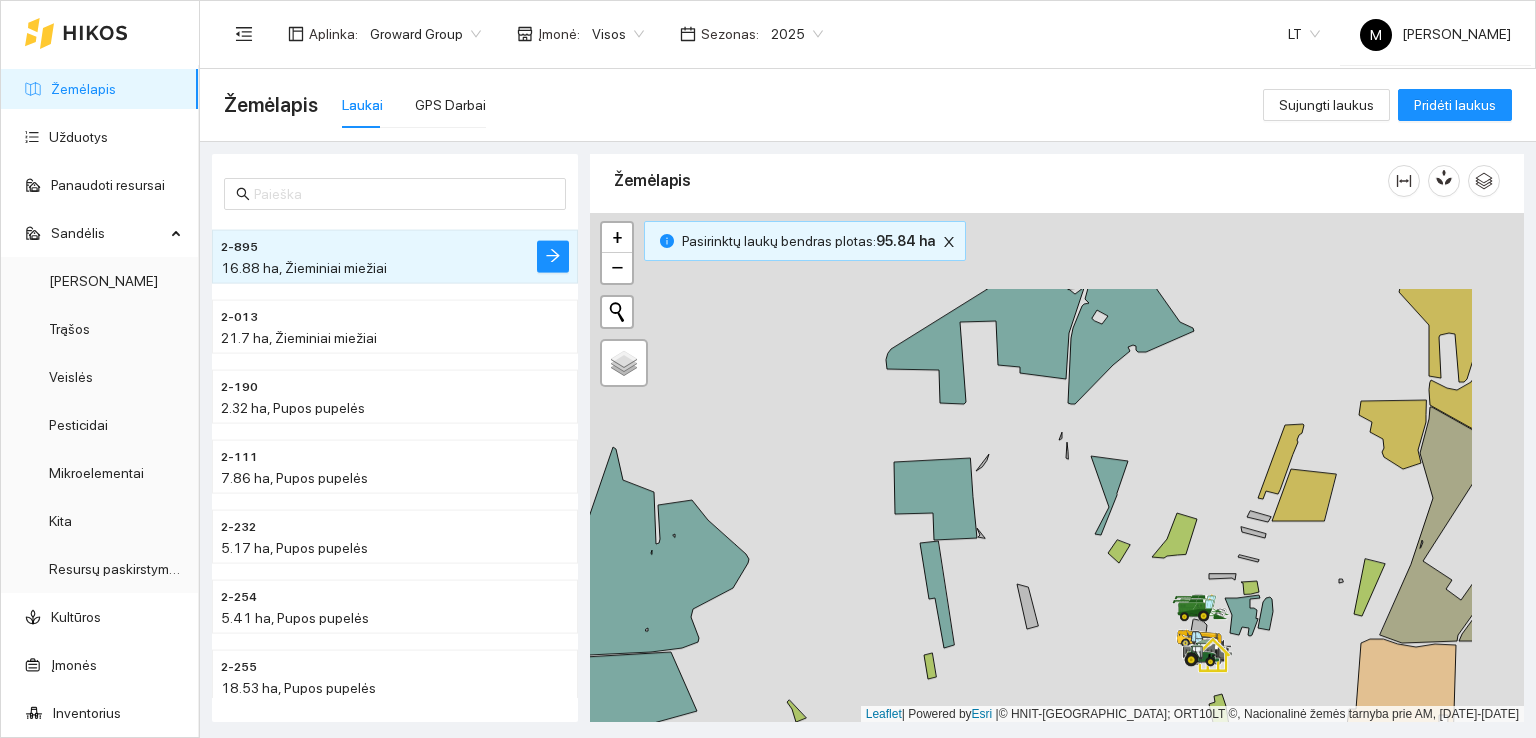click at bounding box center [1057, 468] 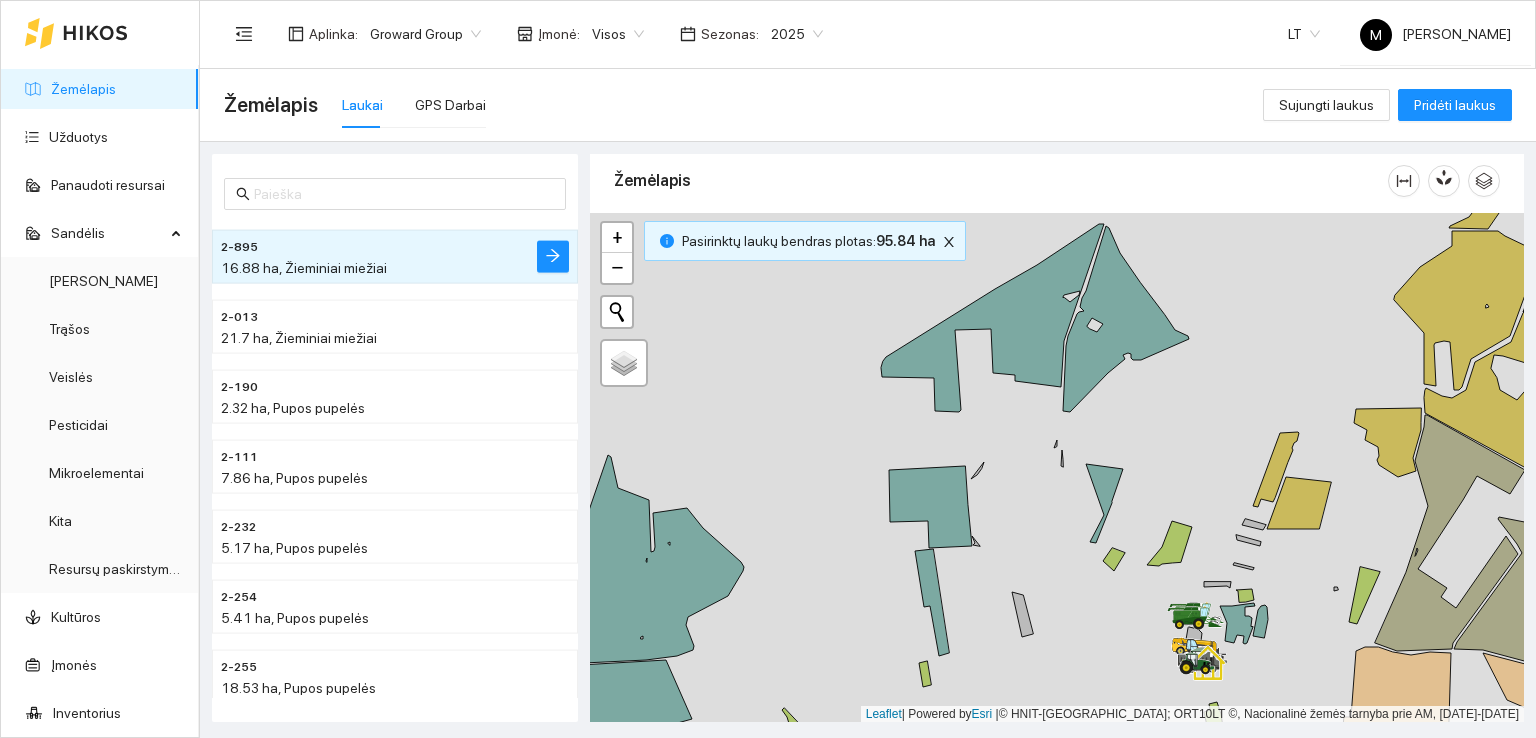 drag, startPoint x: 1252, startPoint y: 456, endPoint x: 1076, endPoint y: 480, distance: 177.62883 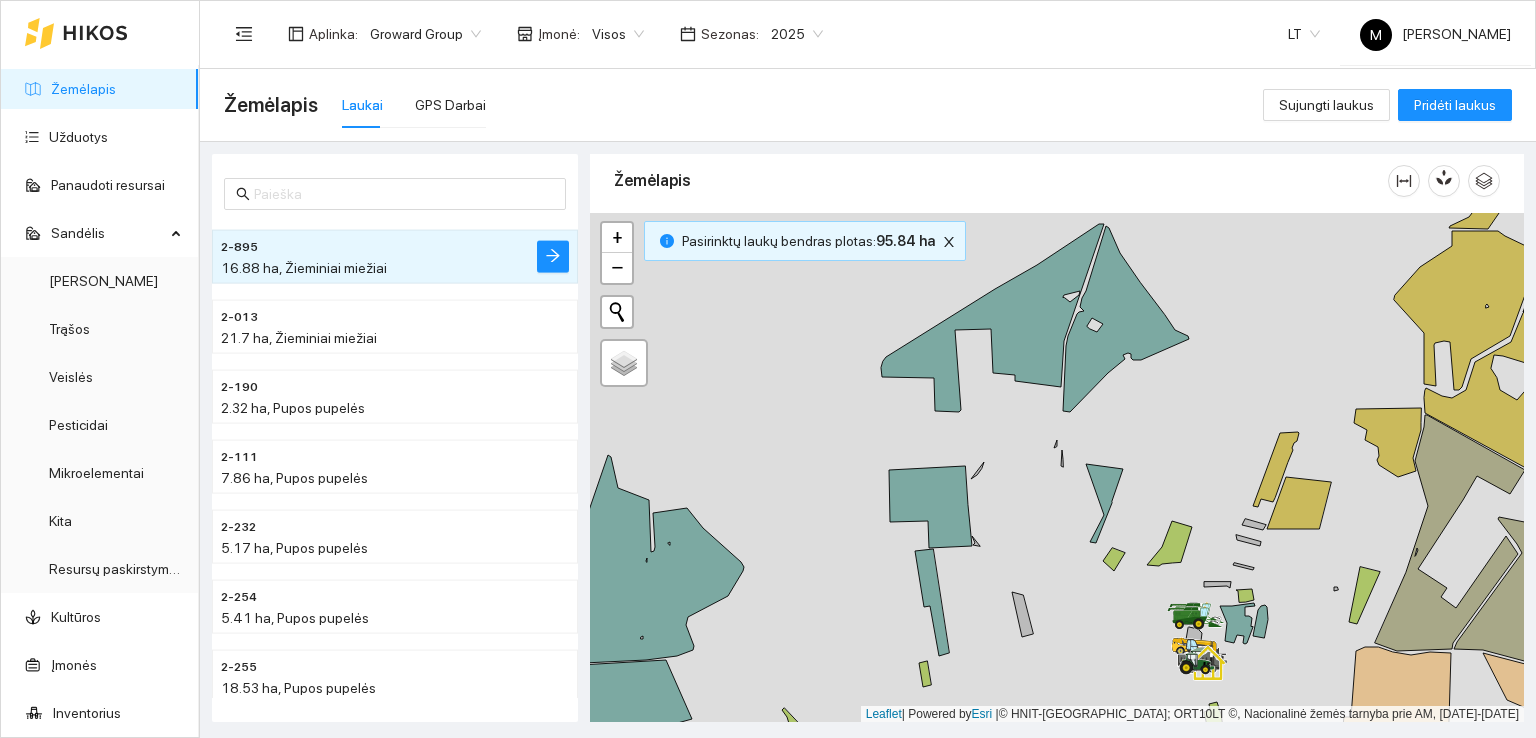 click at bounding box center [1057, 468] 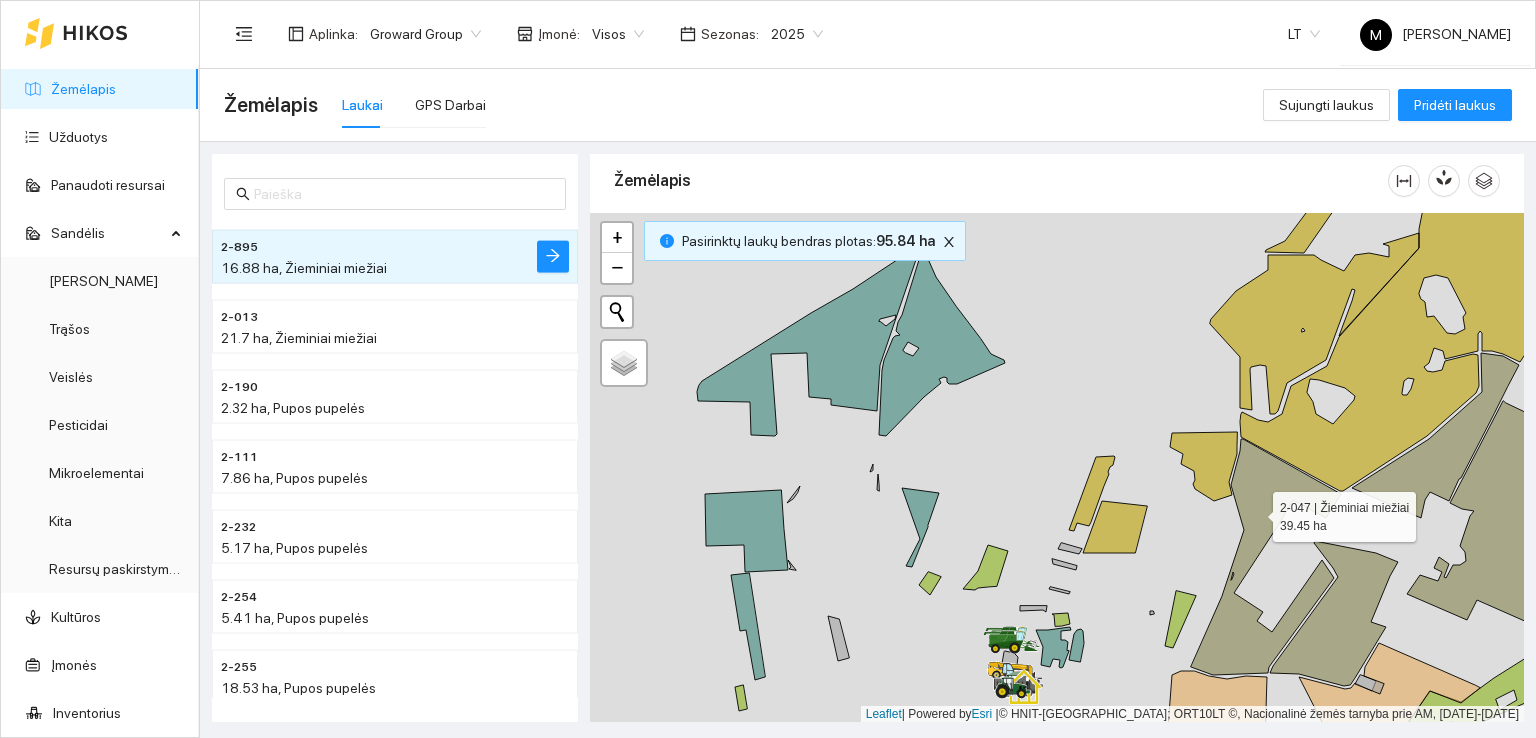 click 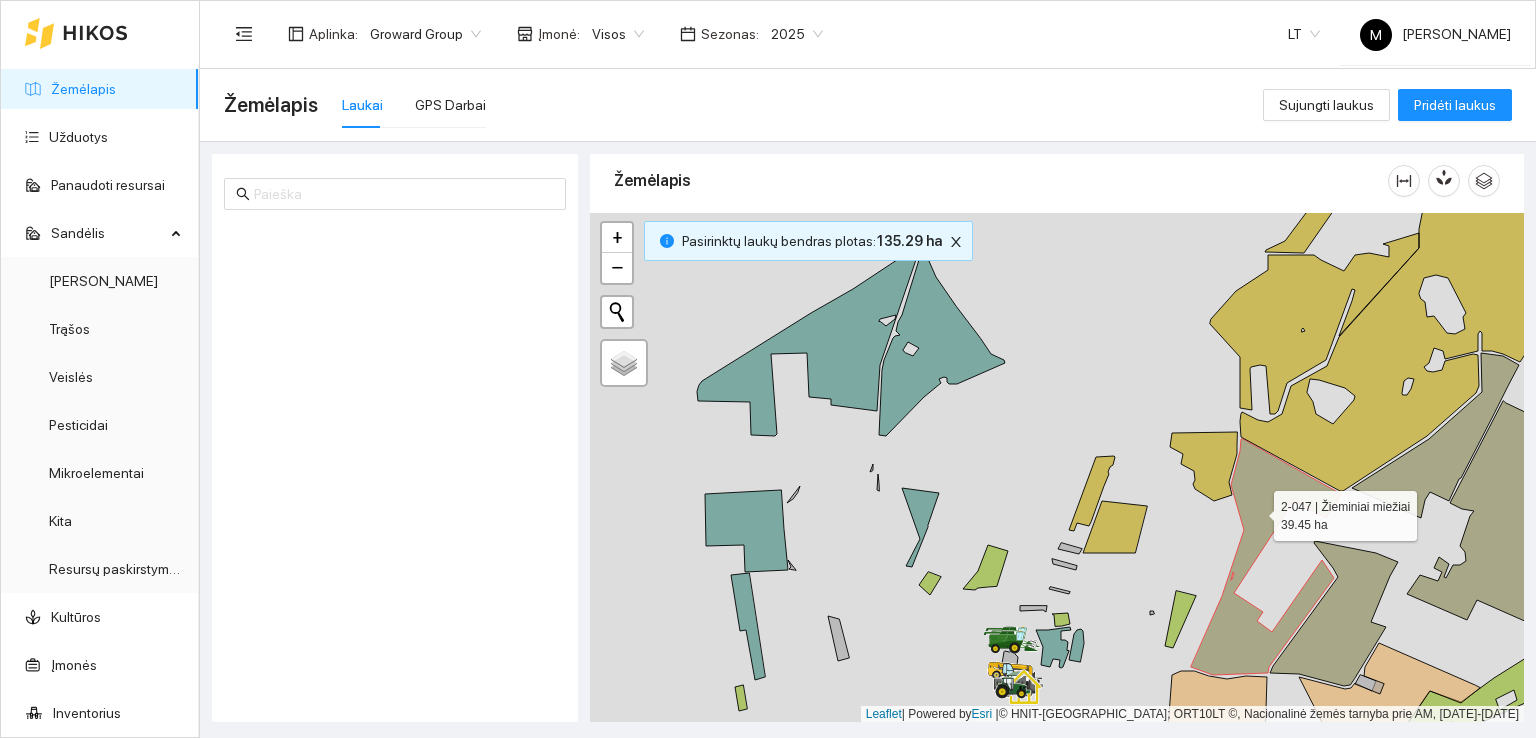 scroll, scrollTop: 4544, scrollLeft: 0, axis: vertical 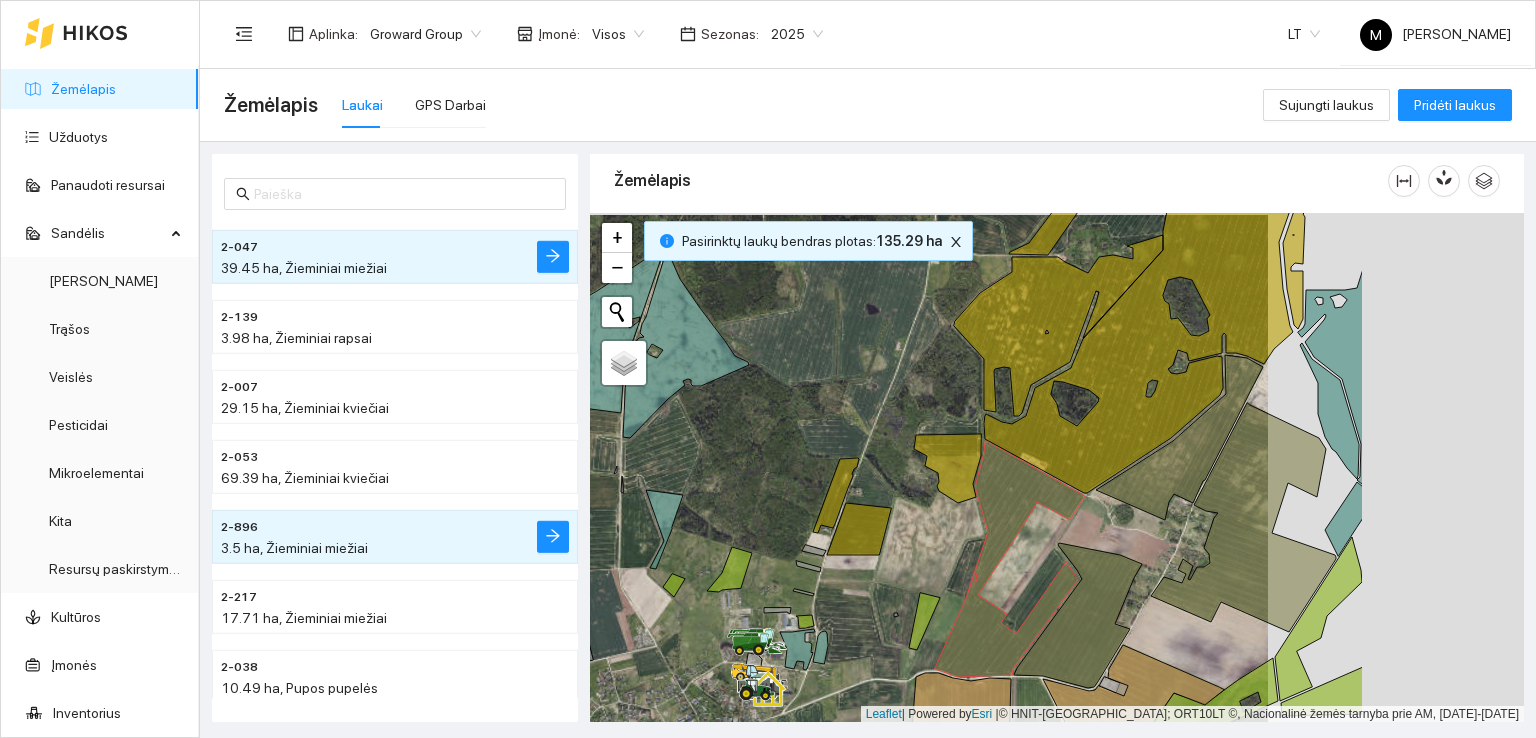 drag, startPoint x: 1358, startPoint y: 496, endPoint x: 1099, endPoint y: 499, distance: 259.01736 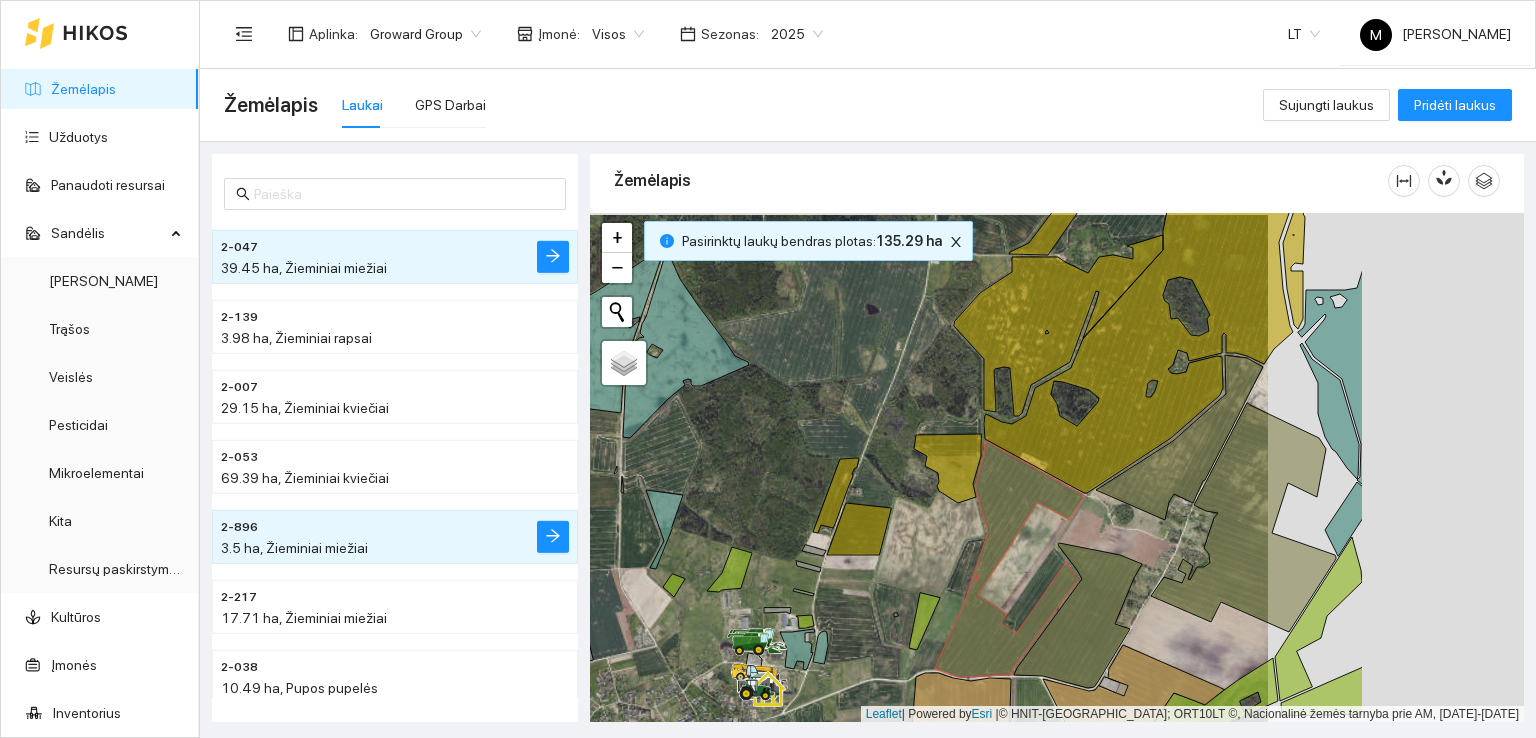 click at bounding box center (1057, 468) 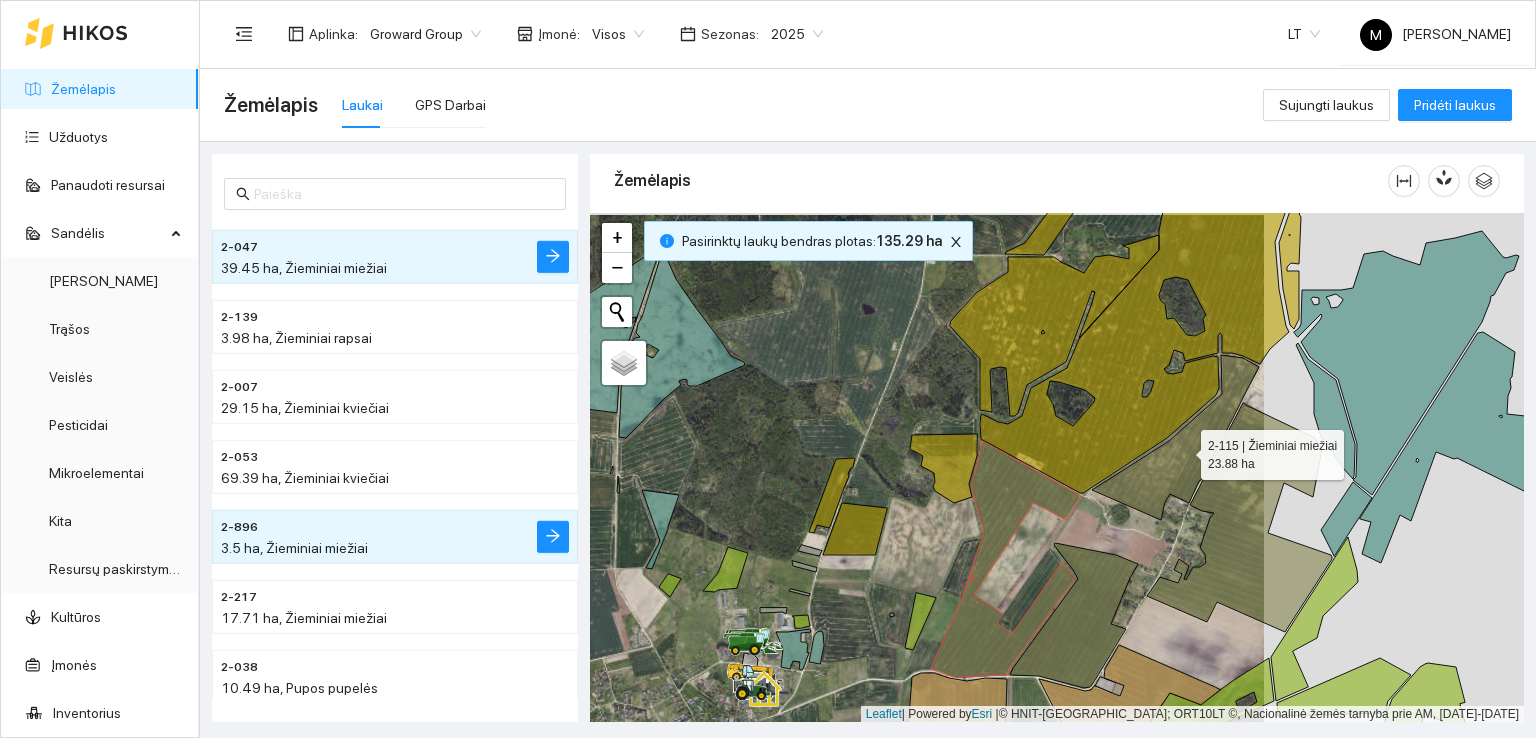 click 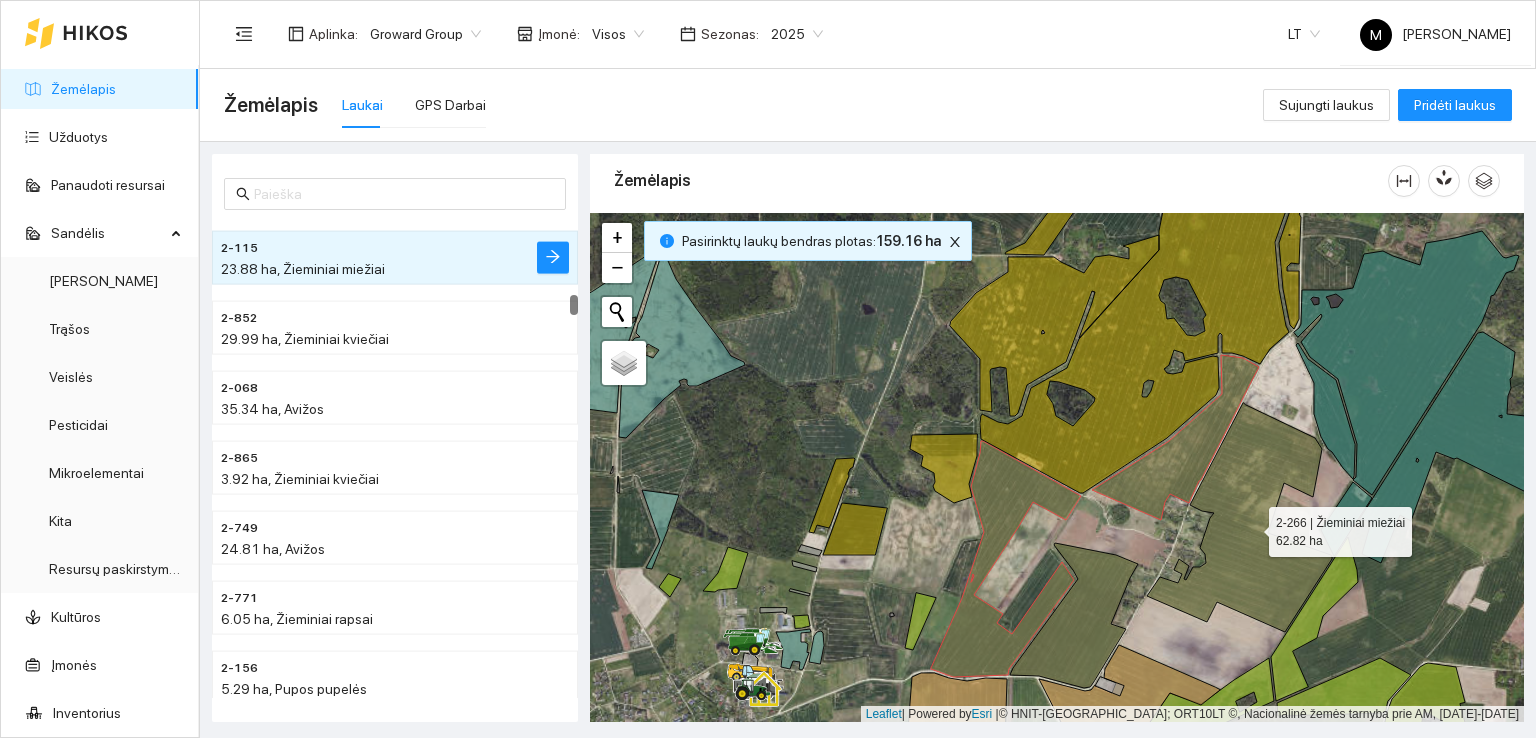 click 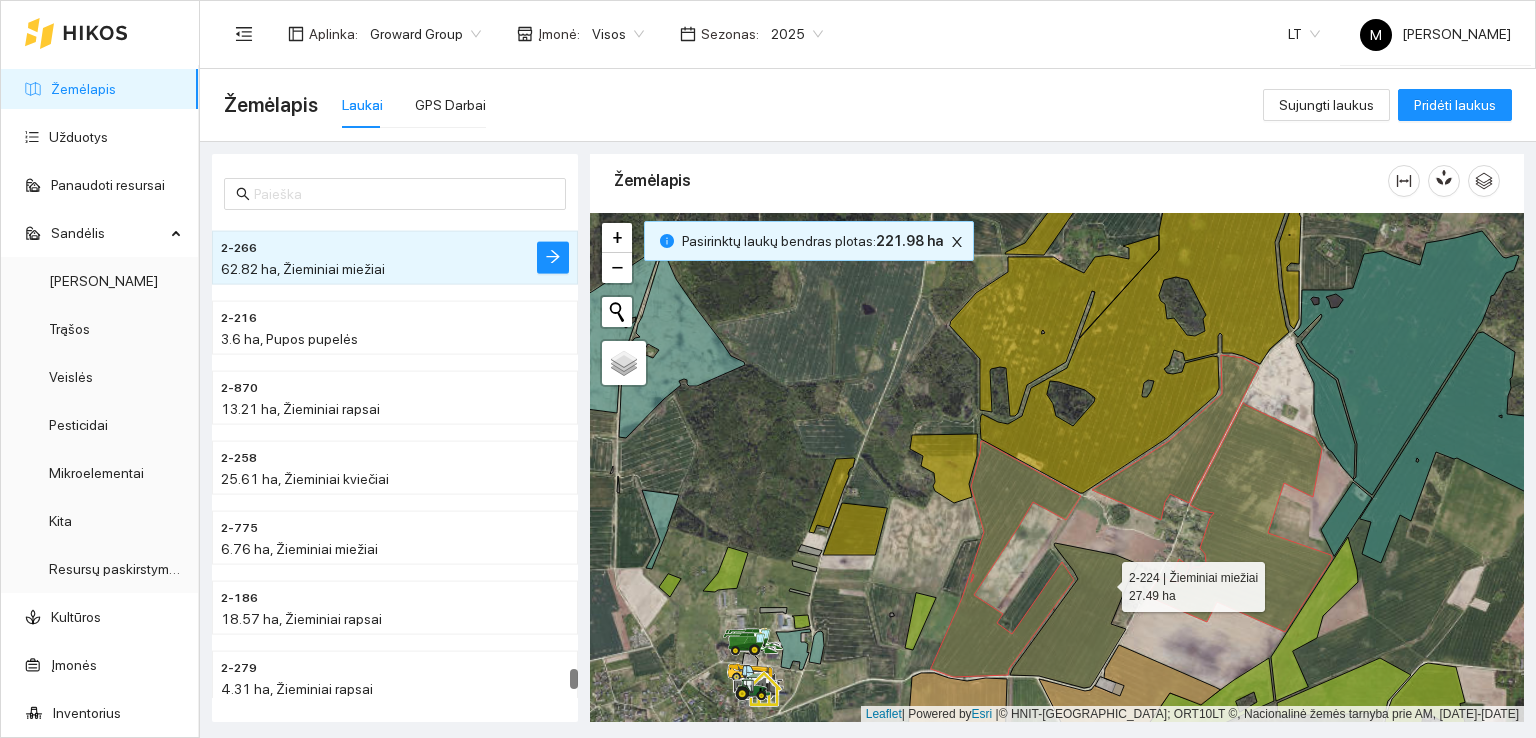click 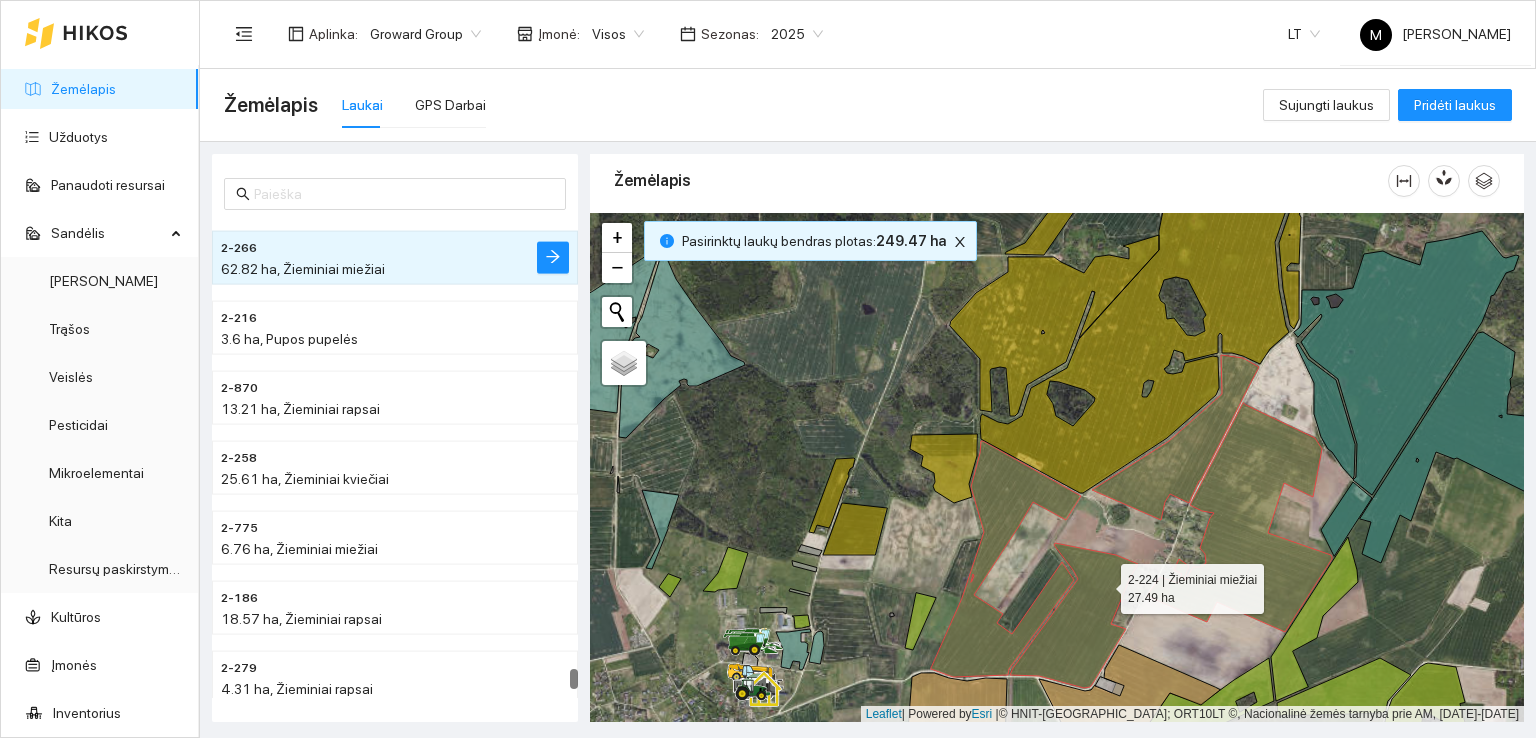 scroll, scrollTop: 10833, scrollLeft: 0, axis: vertical 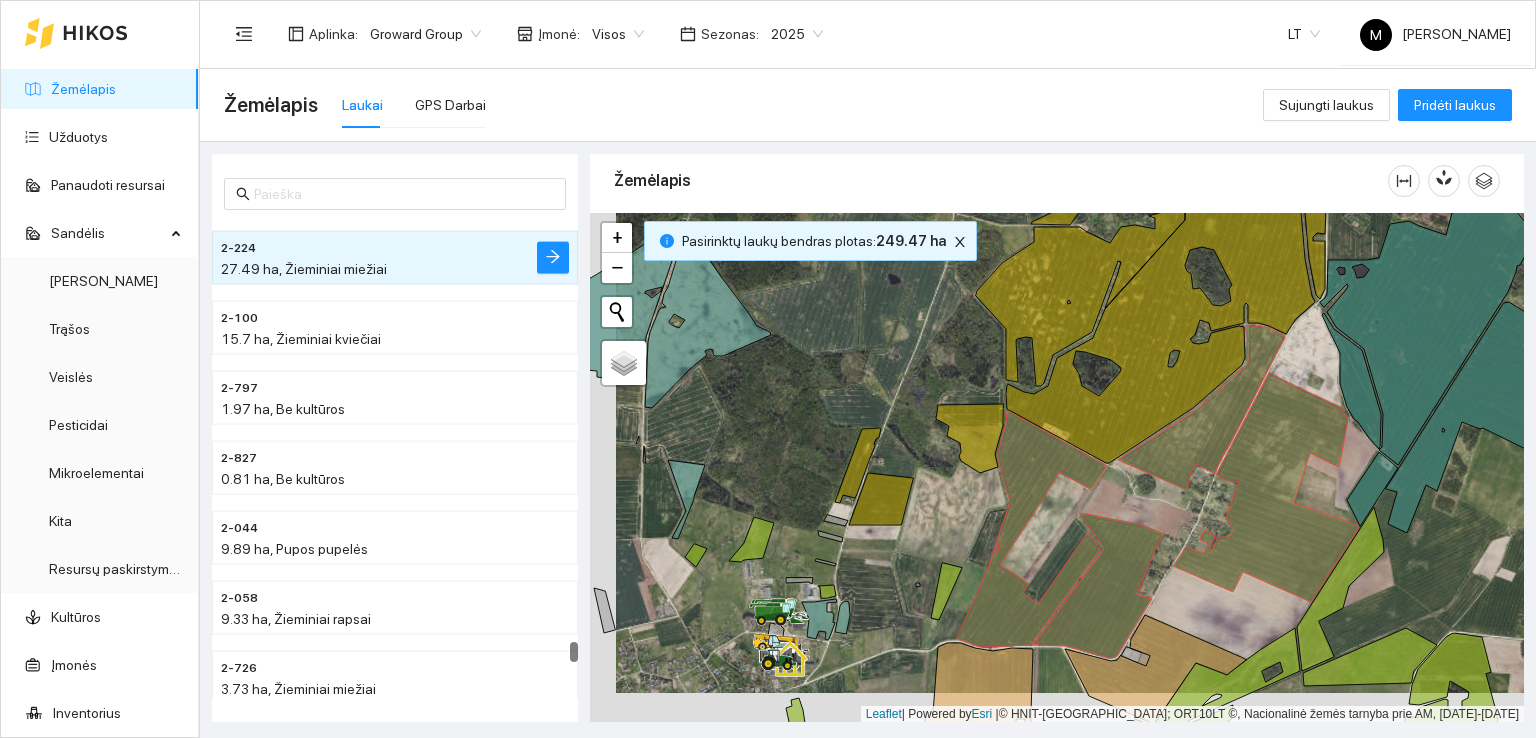 drag, startPoint x: 920, startPoint y: 595, endPoint x: 1352, endPoint y: 264, distance: 544.2288 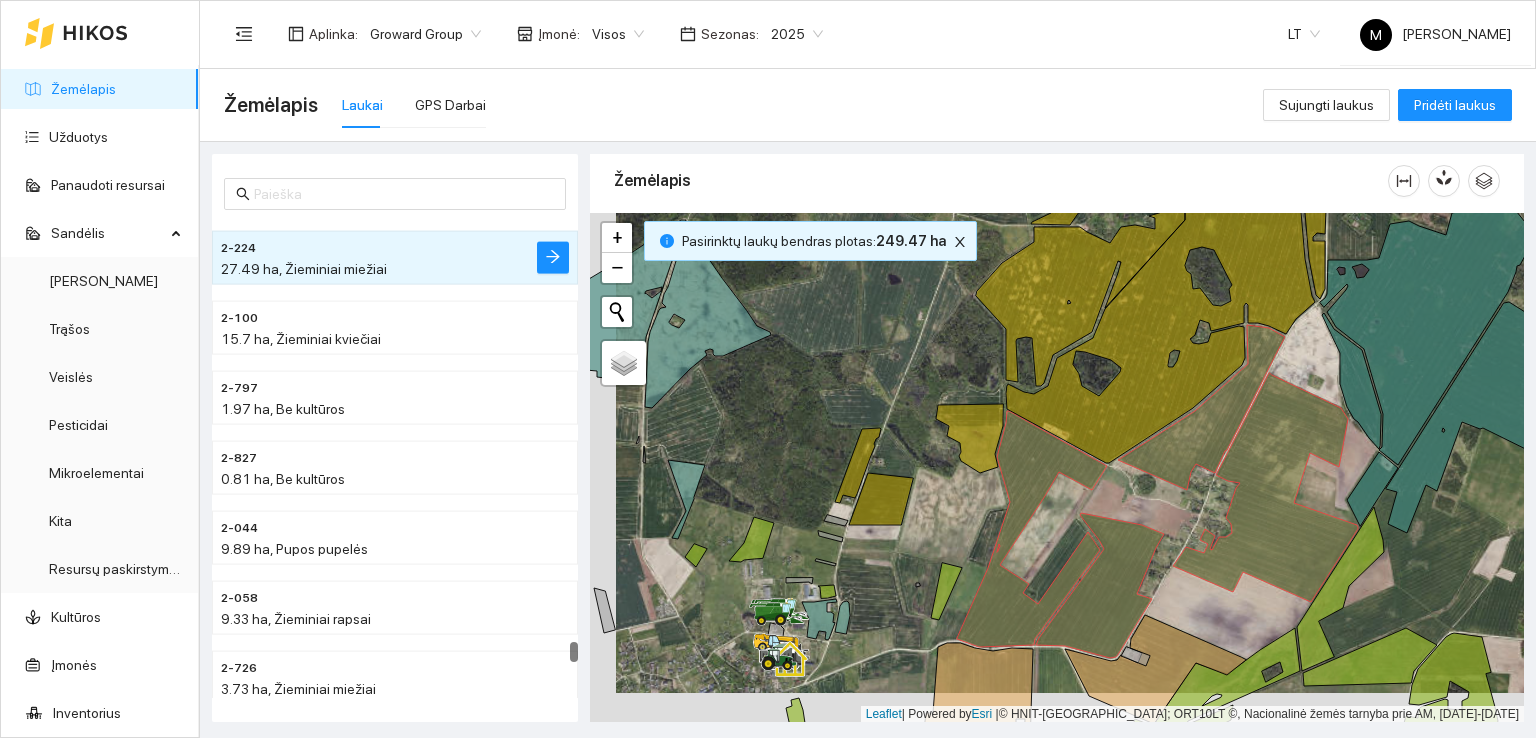 click at bounding box center (1057, 468) 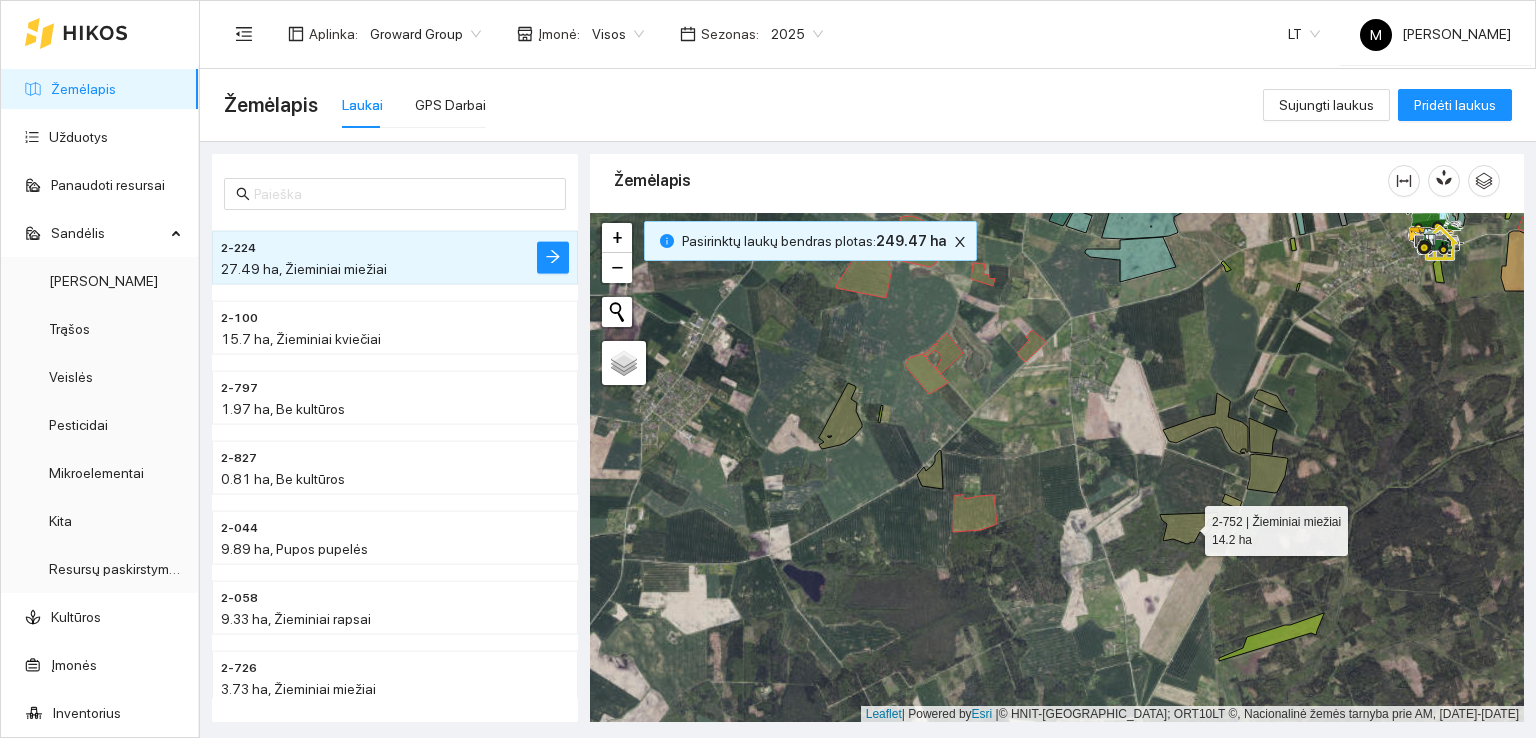 click 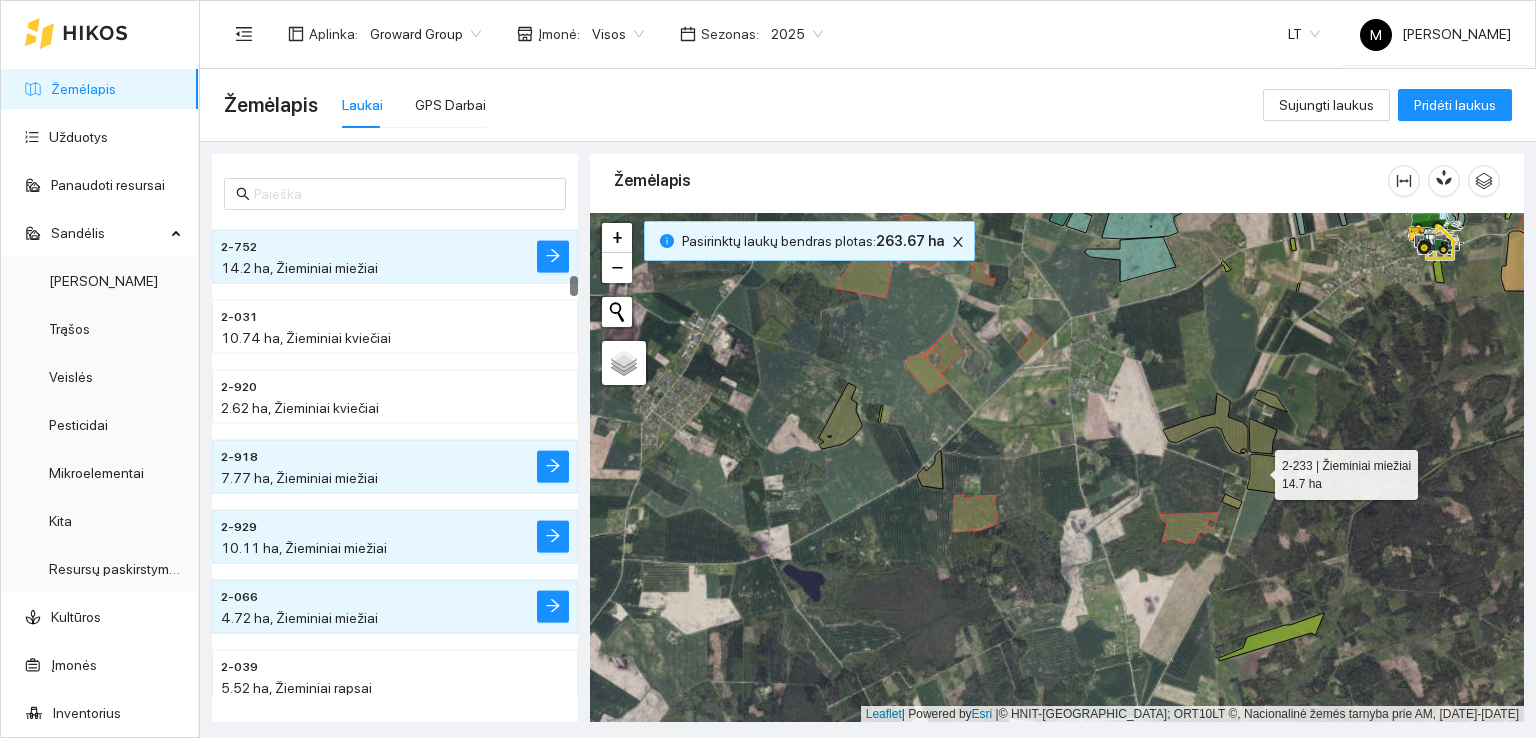 click 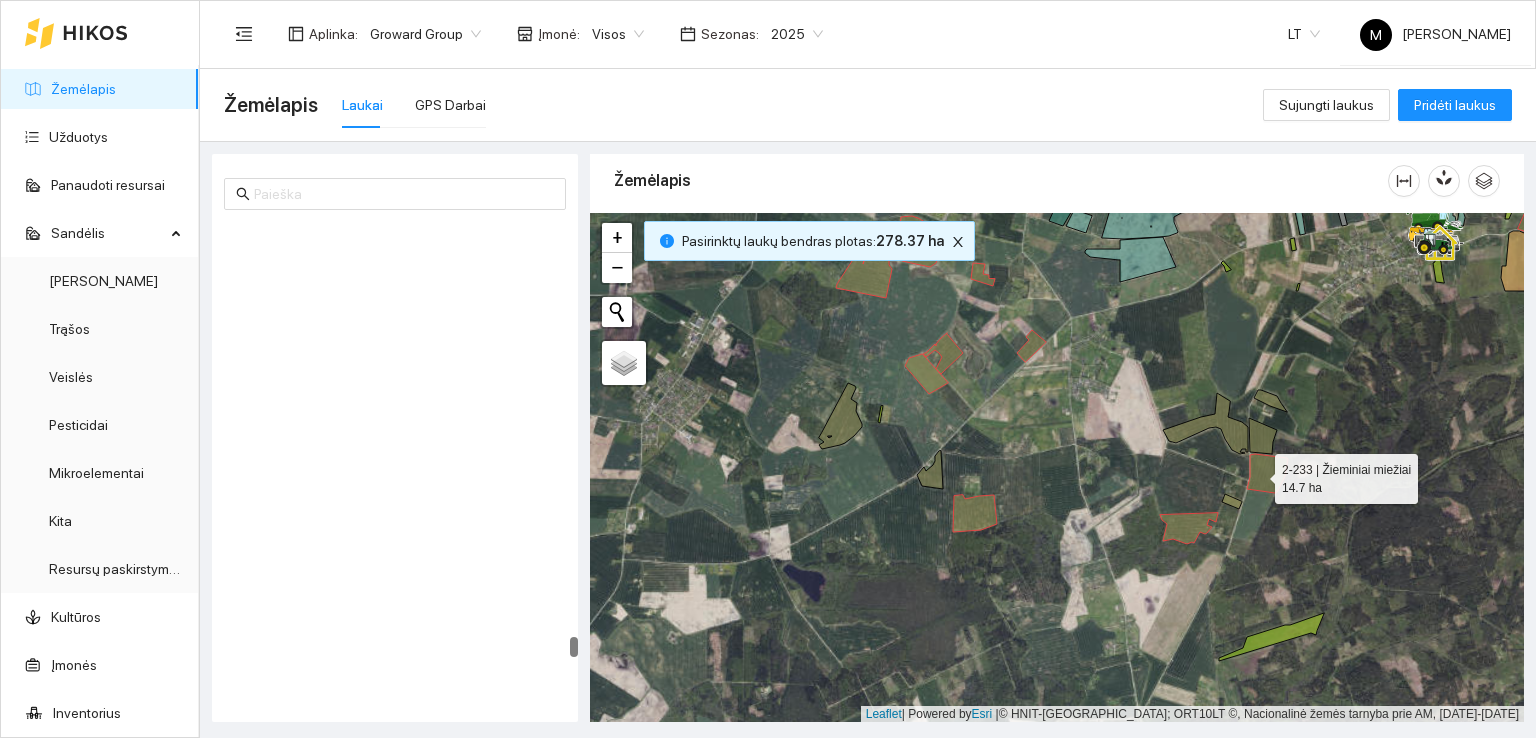 scroll, scrollTop: 10693, scrollLeft: 0, axis: vertical 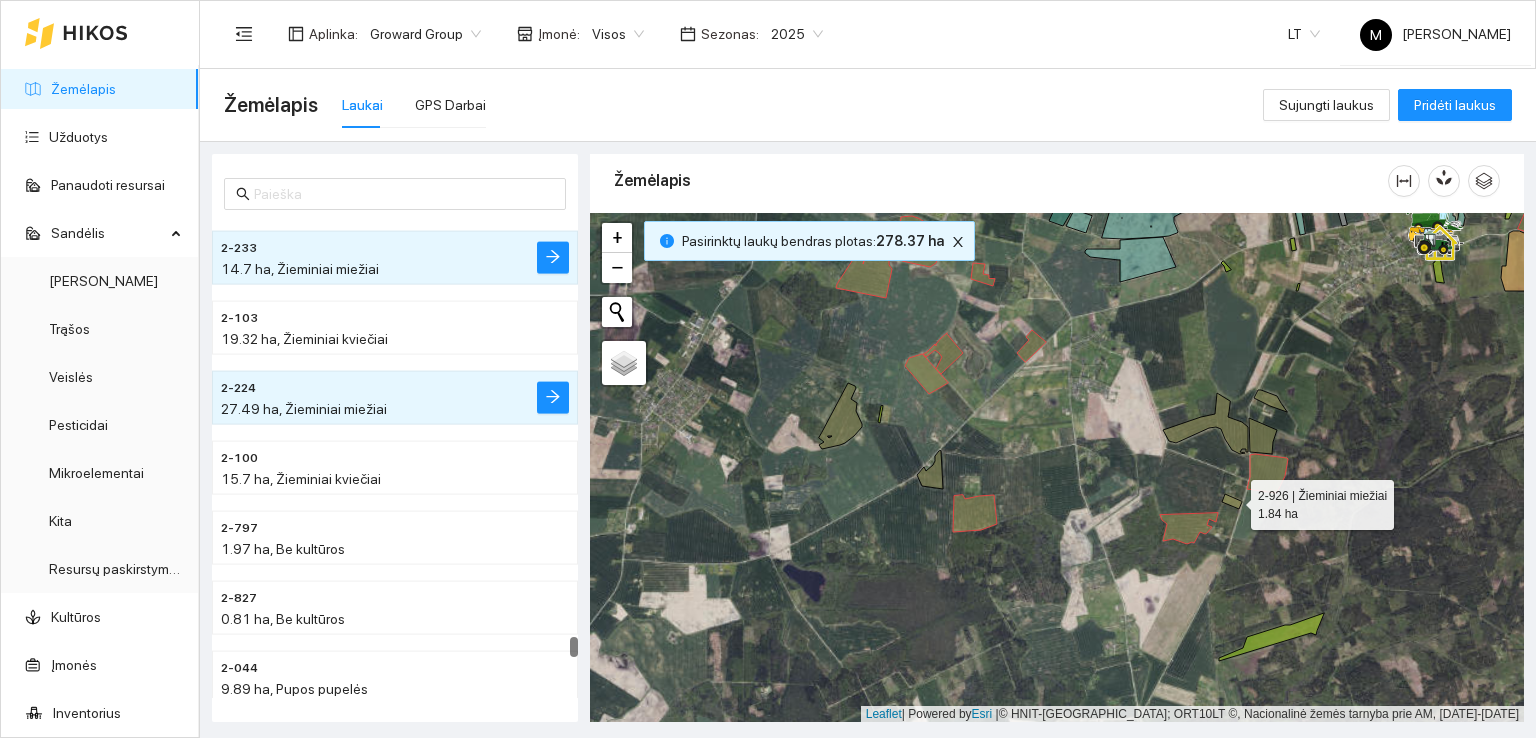 click 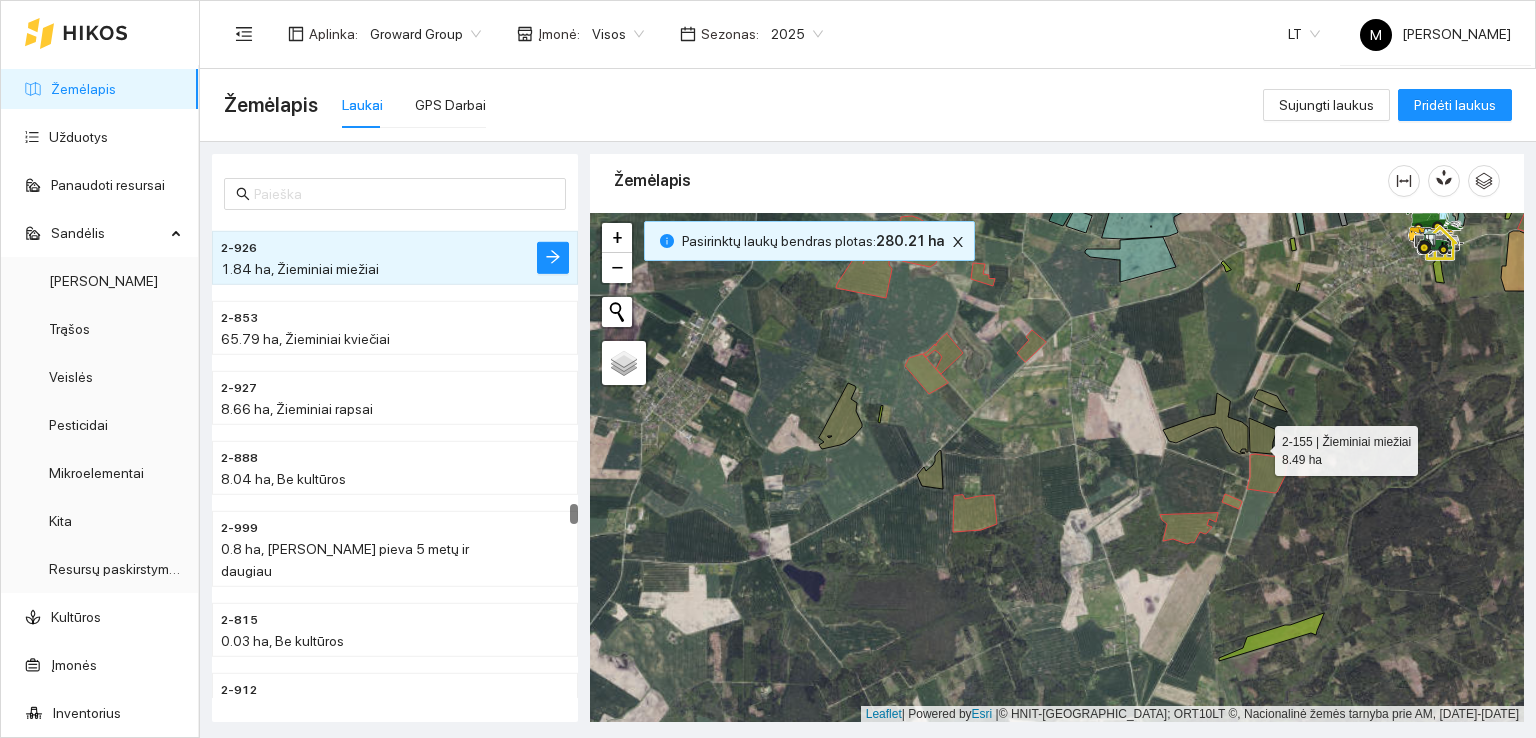 click 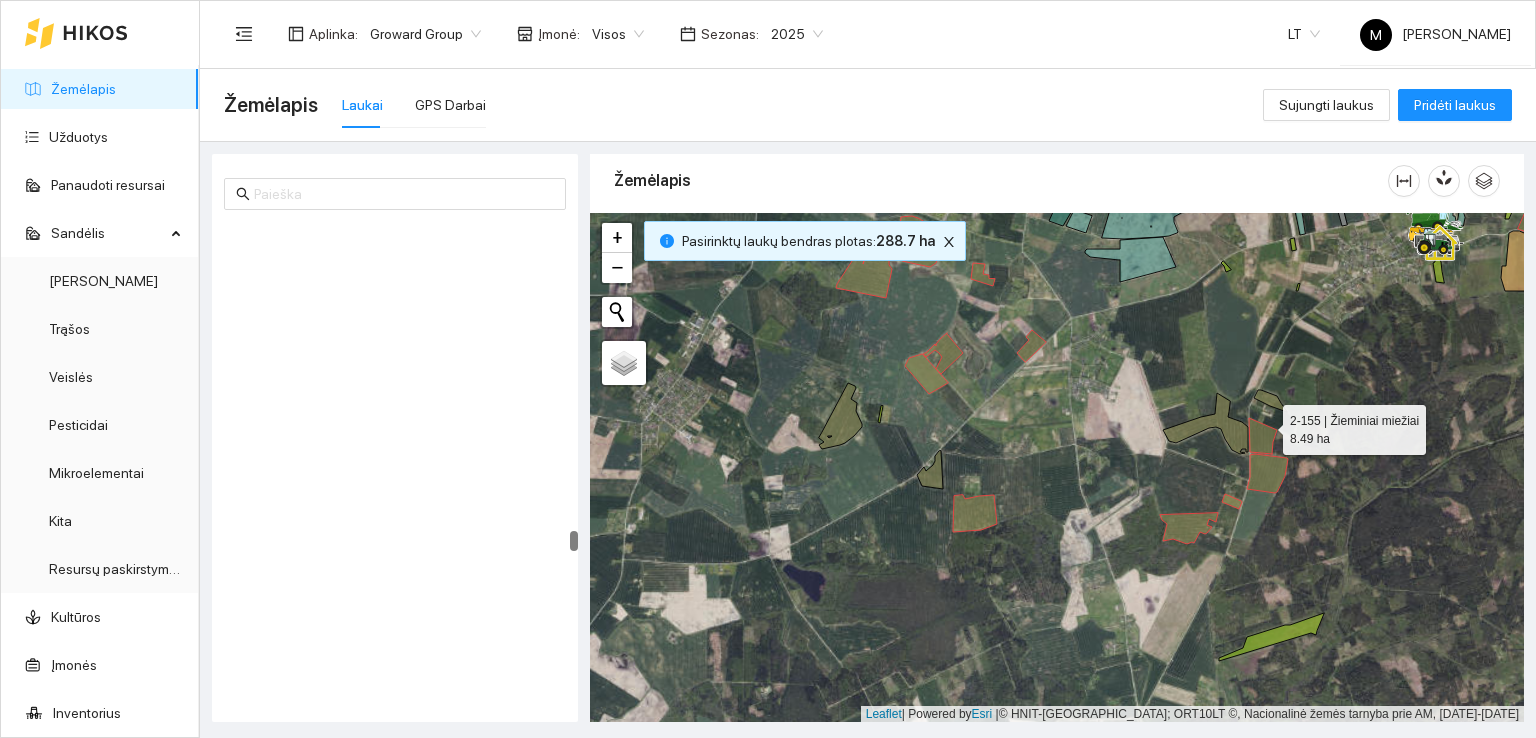 scroll, scrollTop: 7968, scrollLeft: 0, axis: vertical 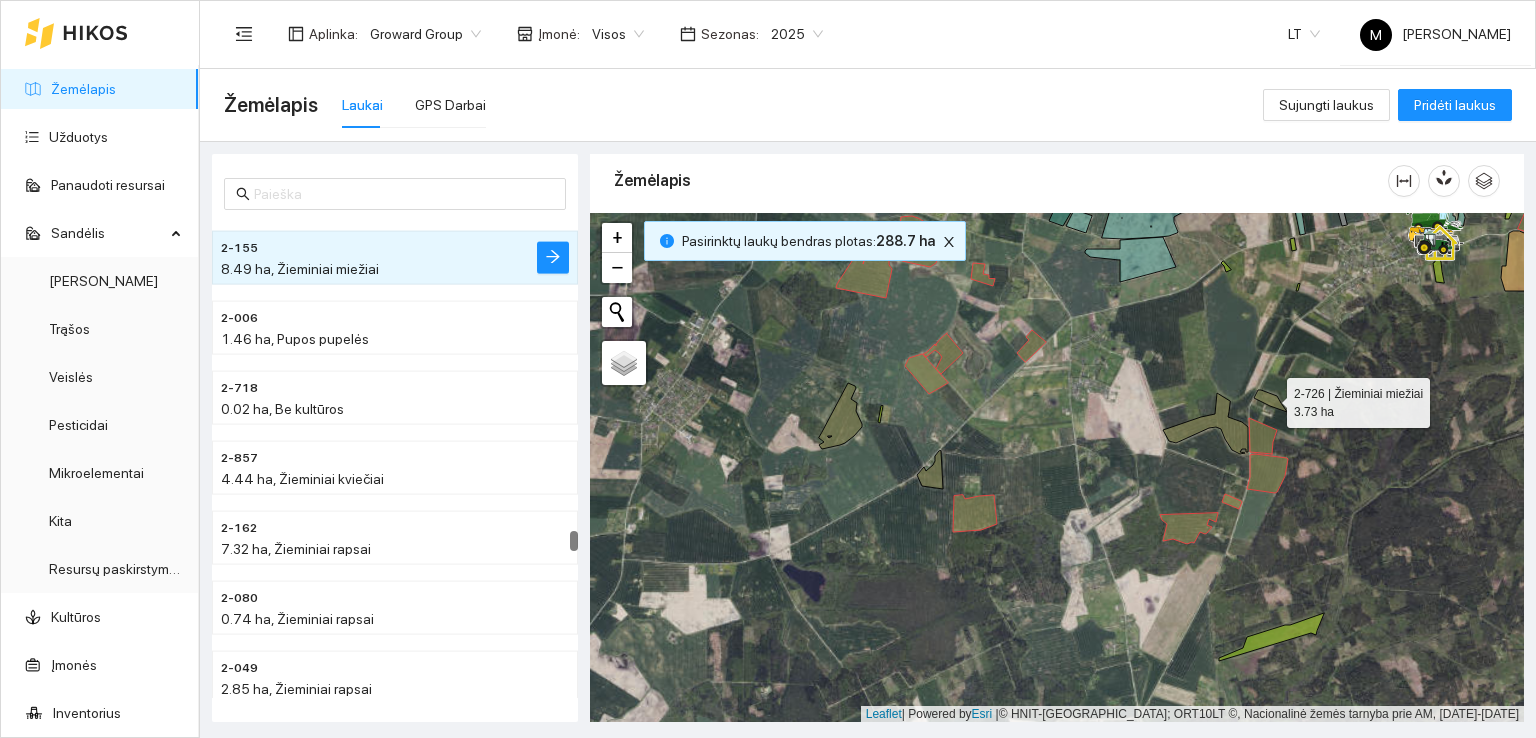click 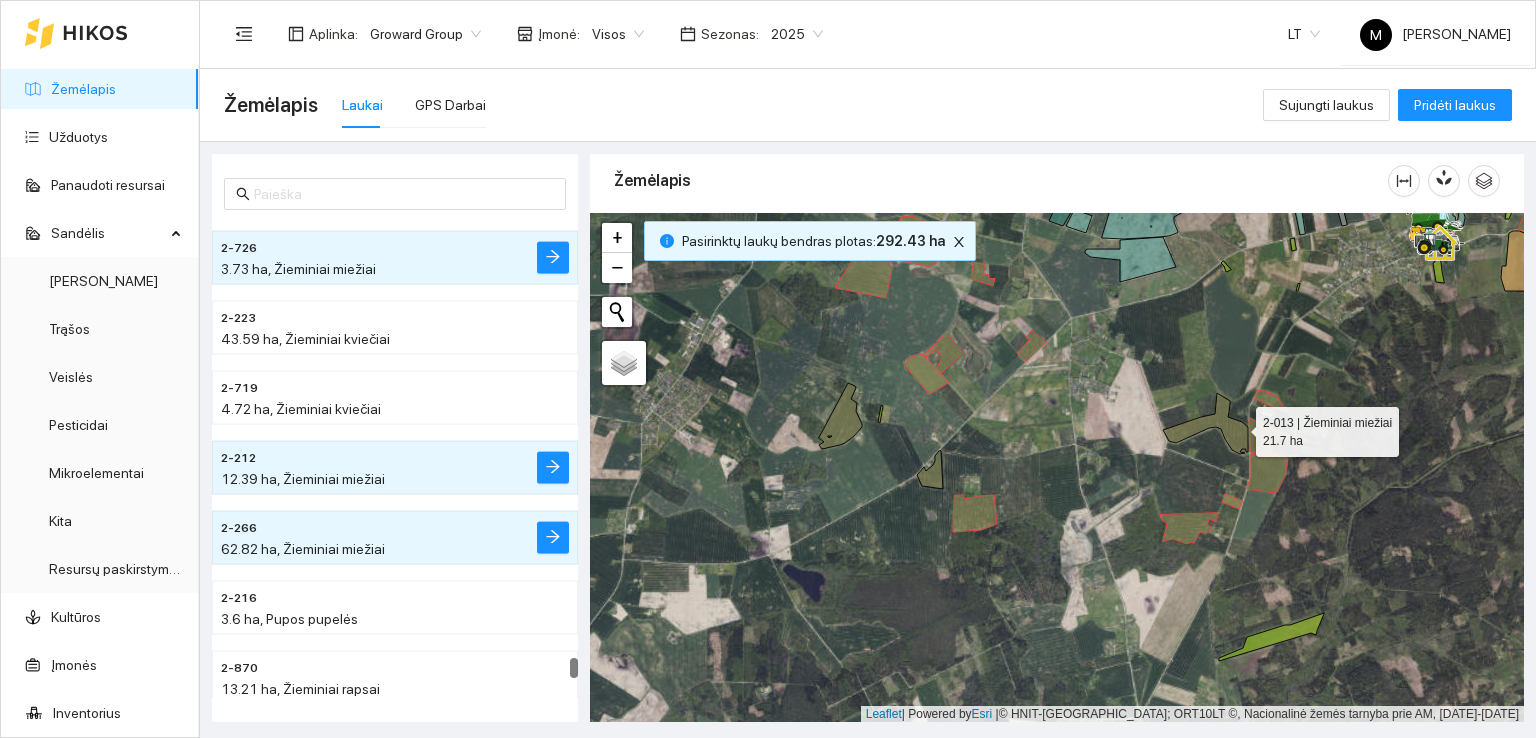 click 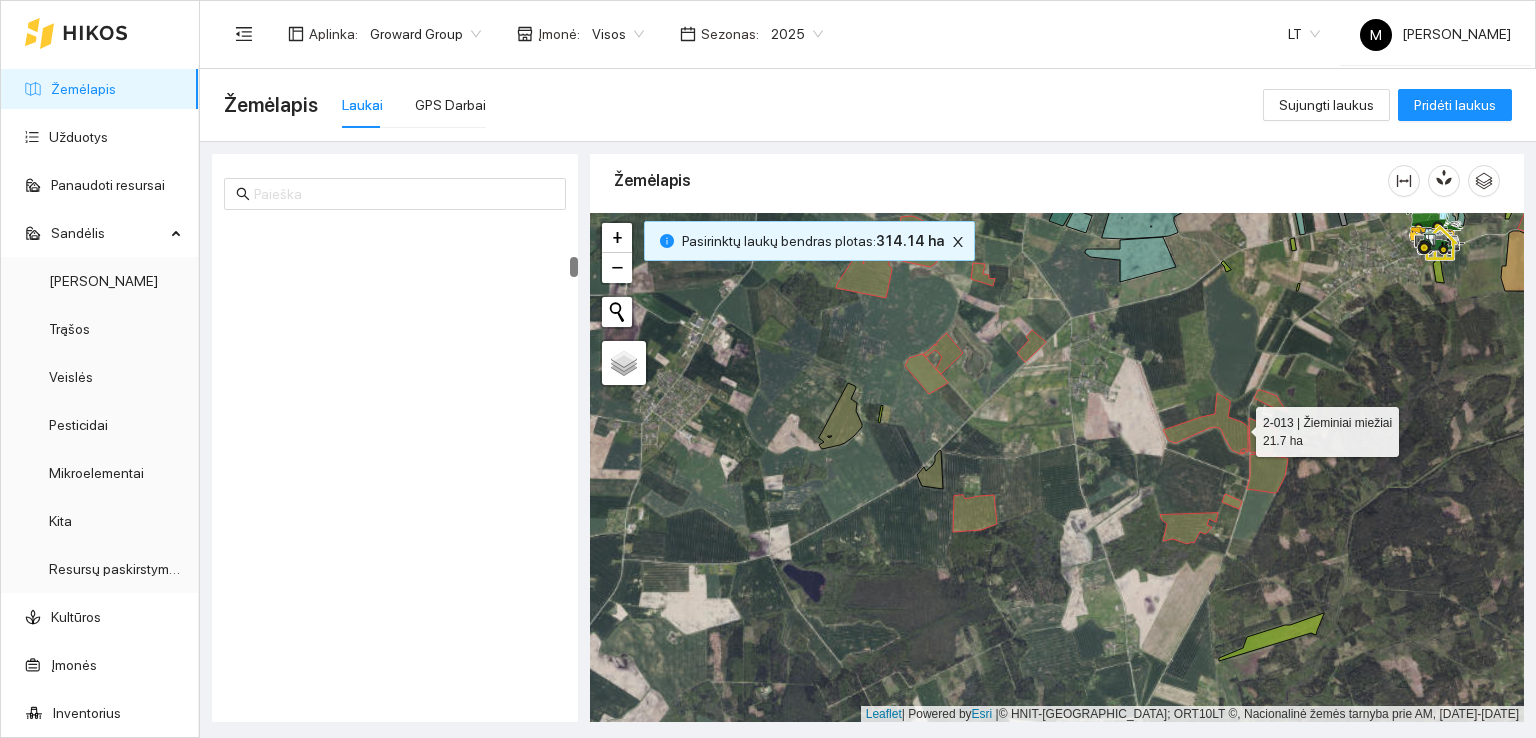 scroll, scrollTop: 909, scrollLeft: 0, axis: vertical 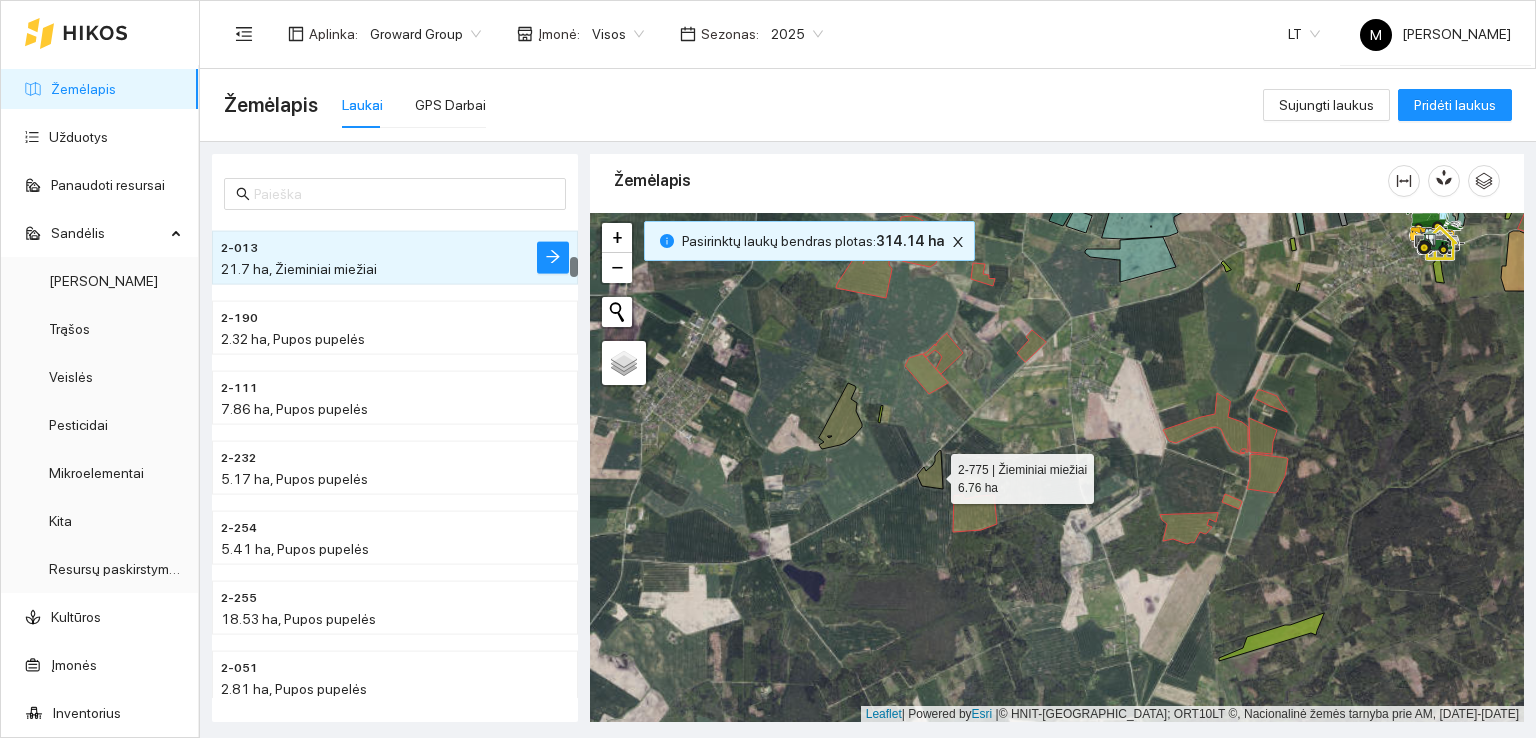 click 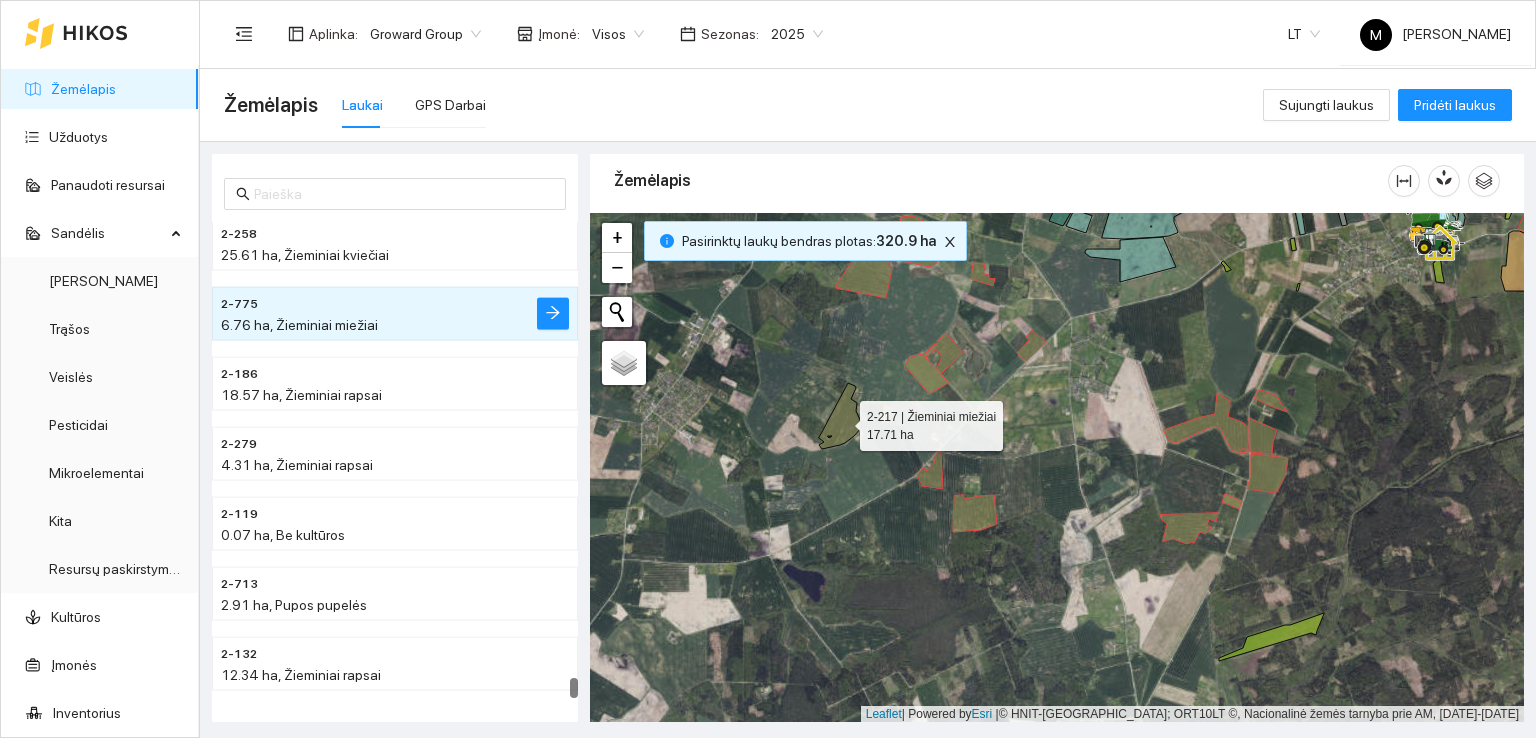 click 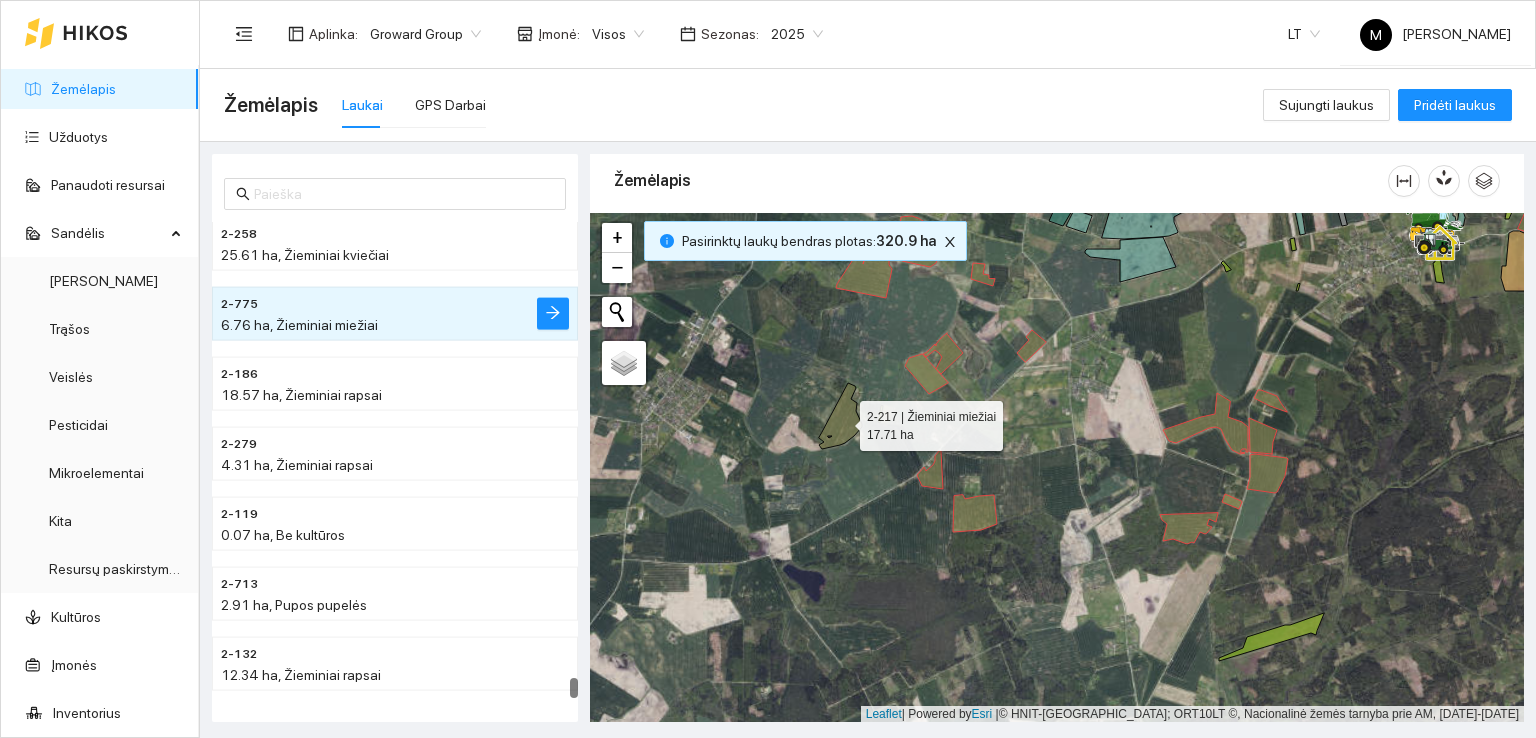 scroll, scrollTop: 4893, scrollLeft: 0, axis: vertical 